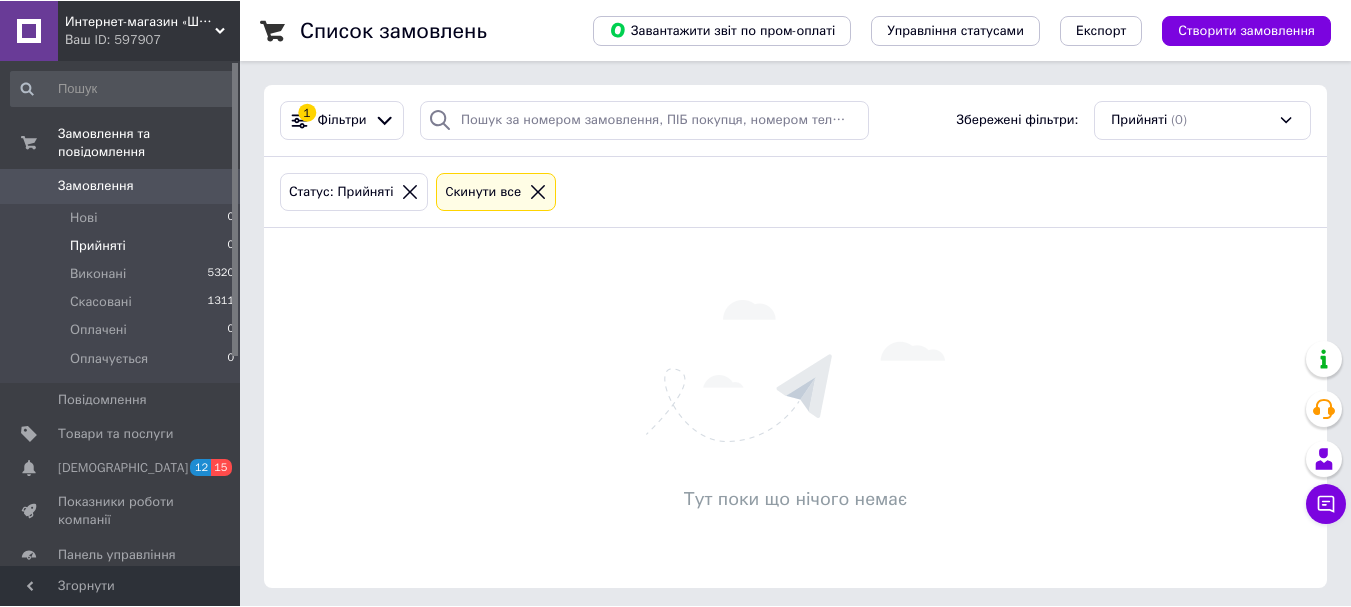 scroll, scrollTop: 0, scrollLeft: 0, axis: both 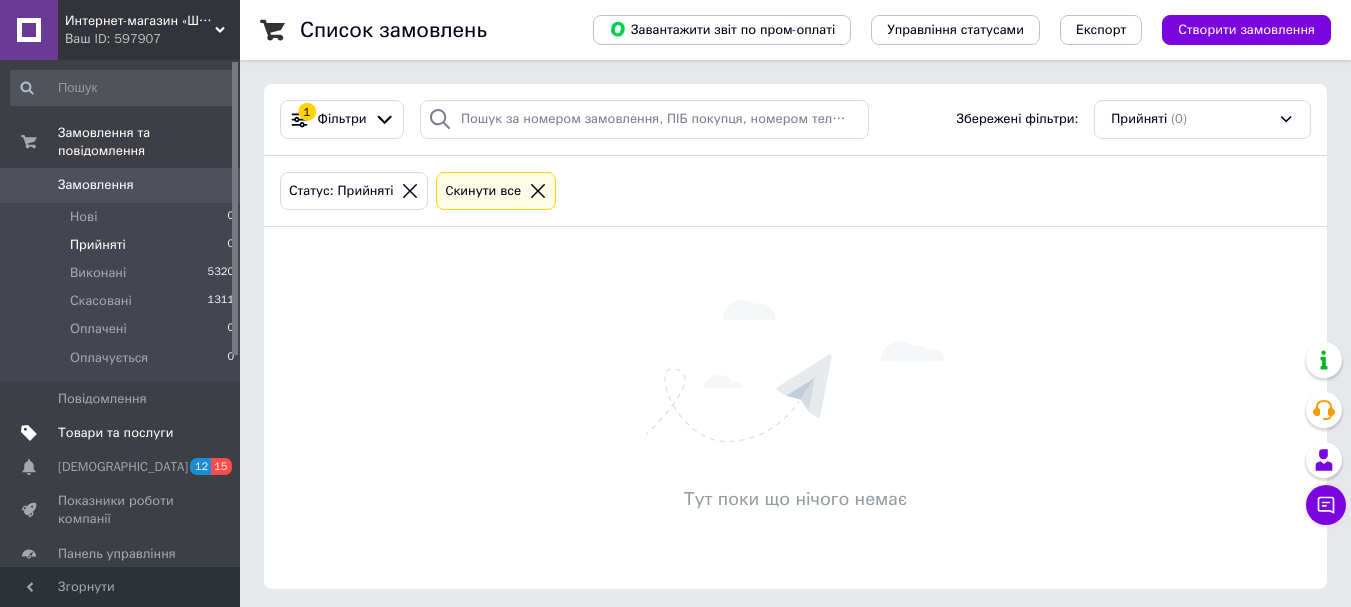 click on "Товари та послуги" at bounding box center [115, 433] 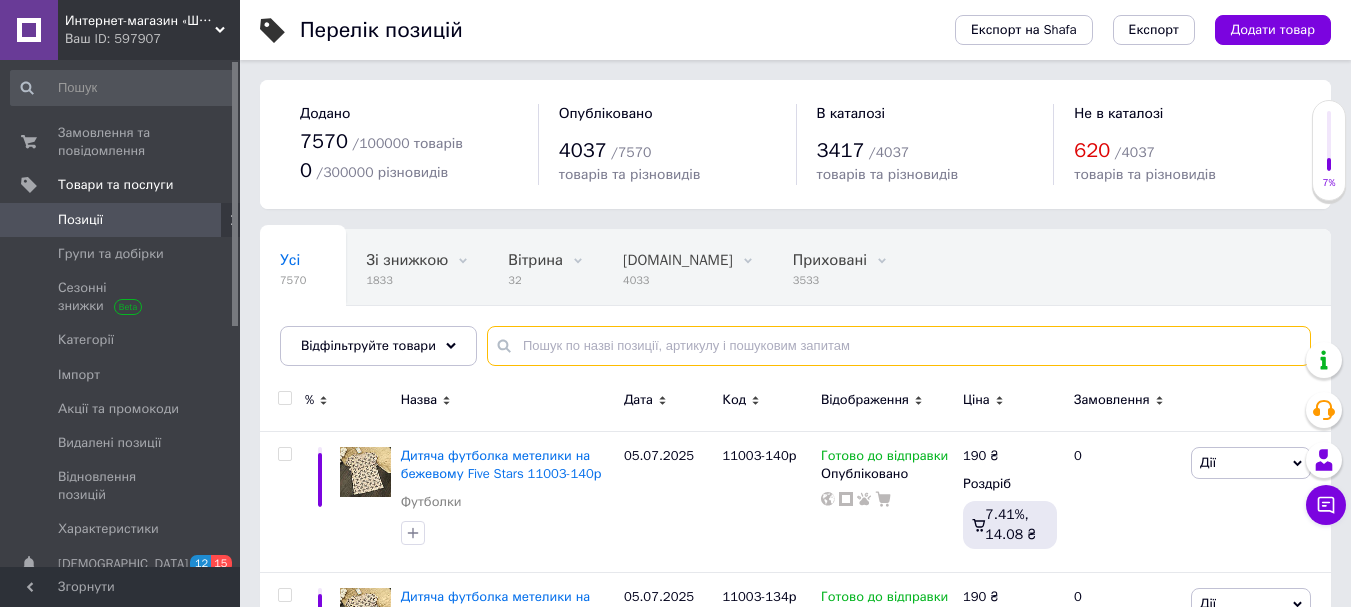 paste on "10888" 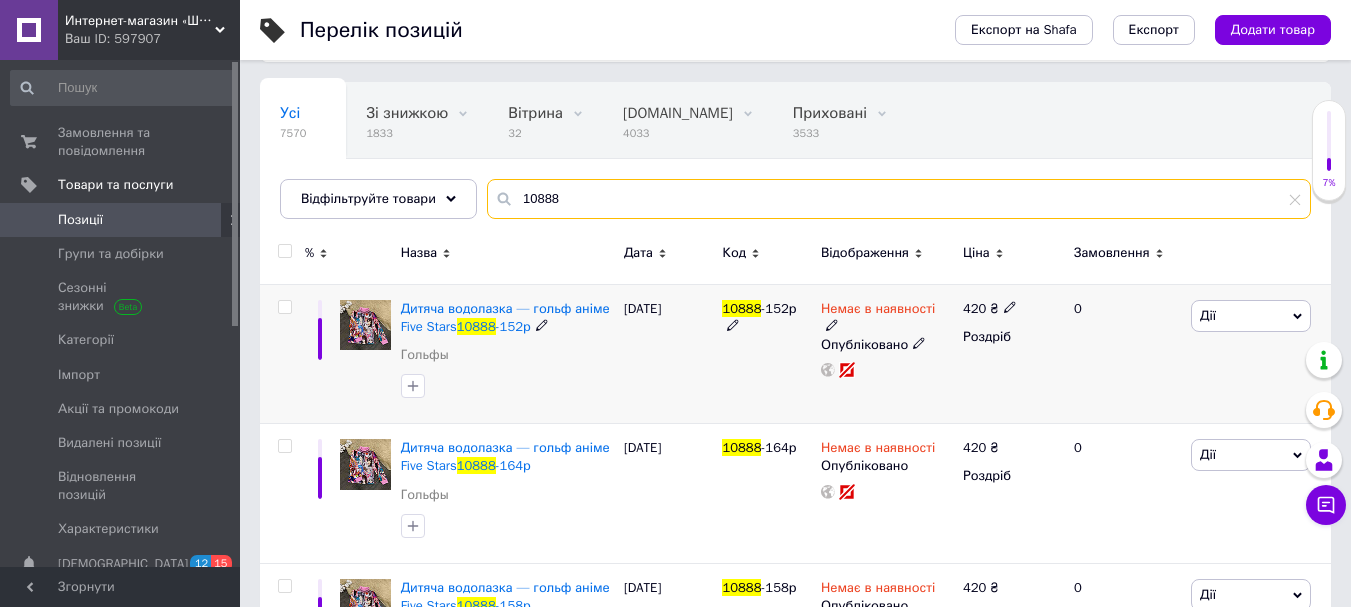scroll, scrollTop: 200, scrollLeft: 0, axis: vertical 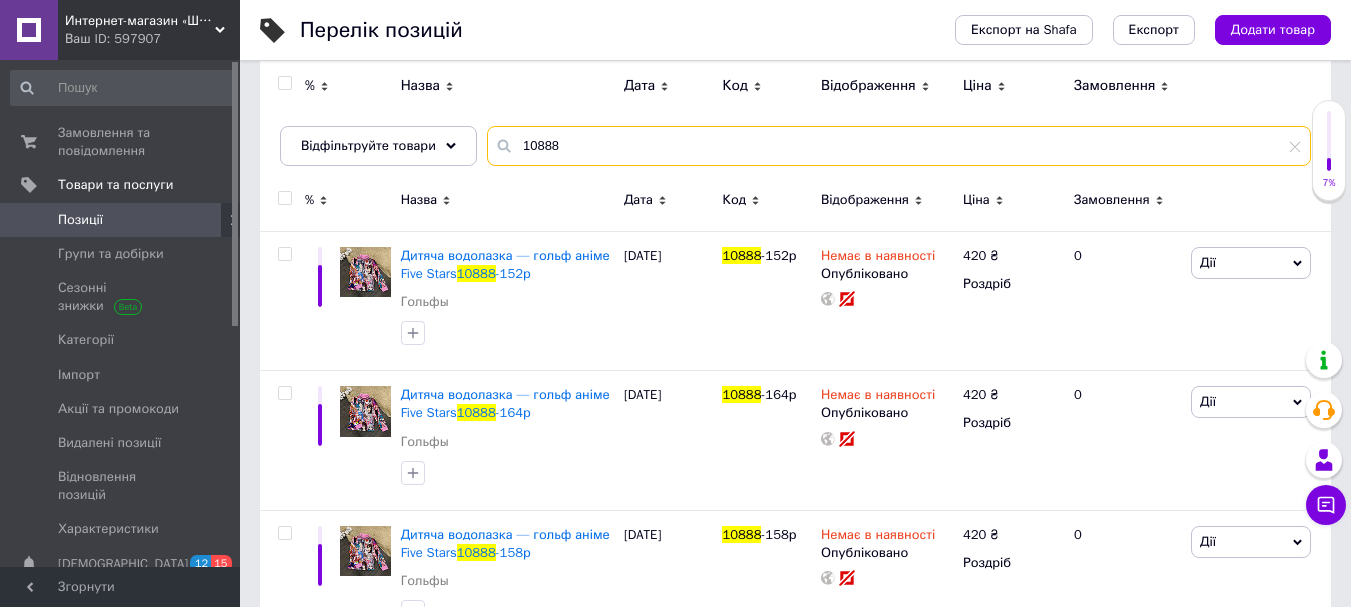 type on "10888" 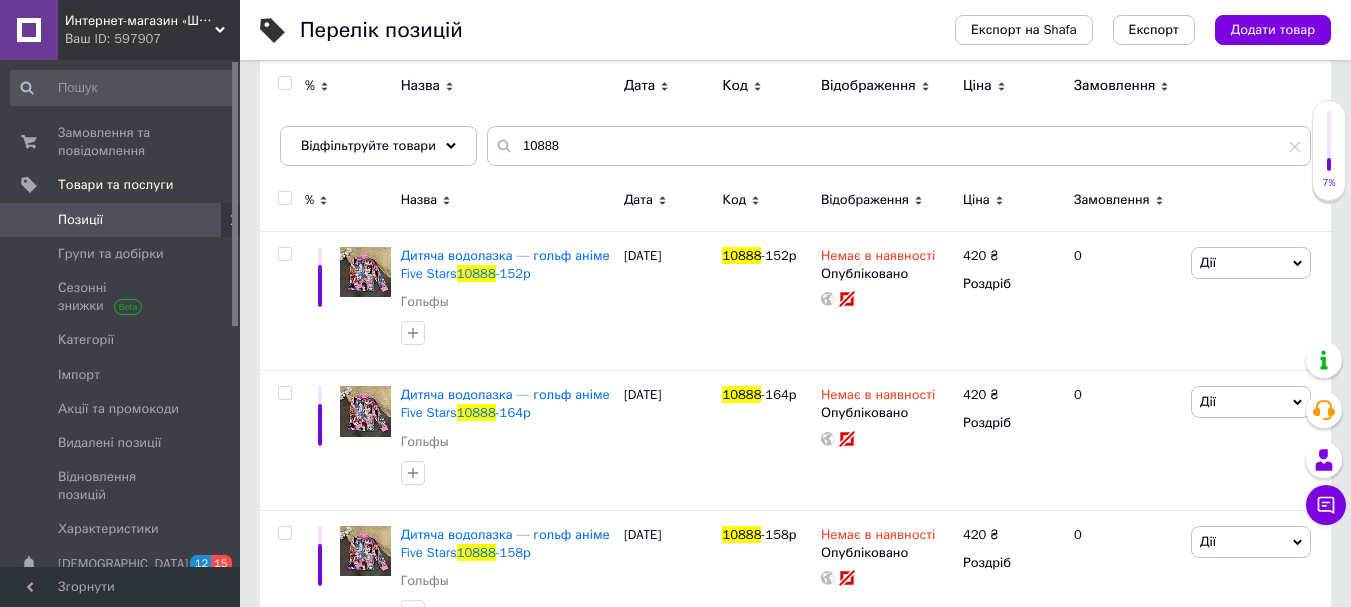click at bounding box center [284, 198] 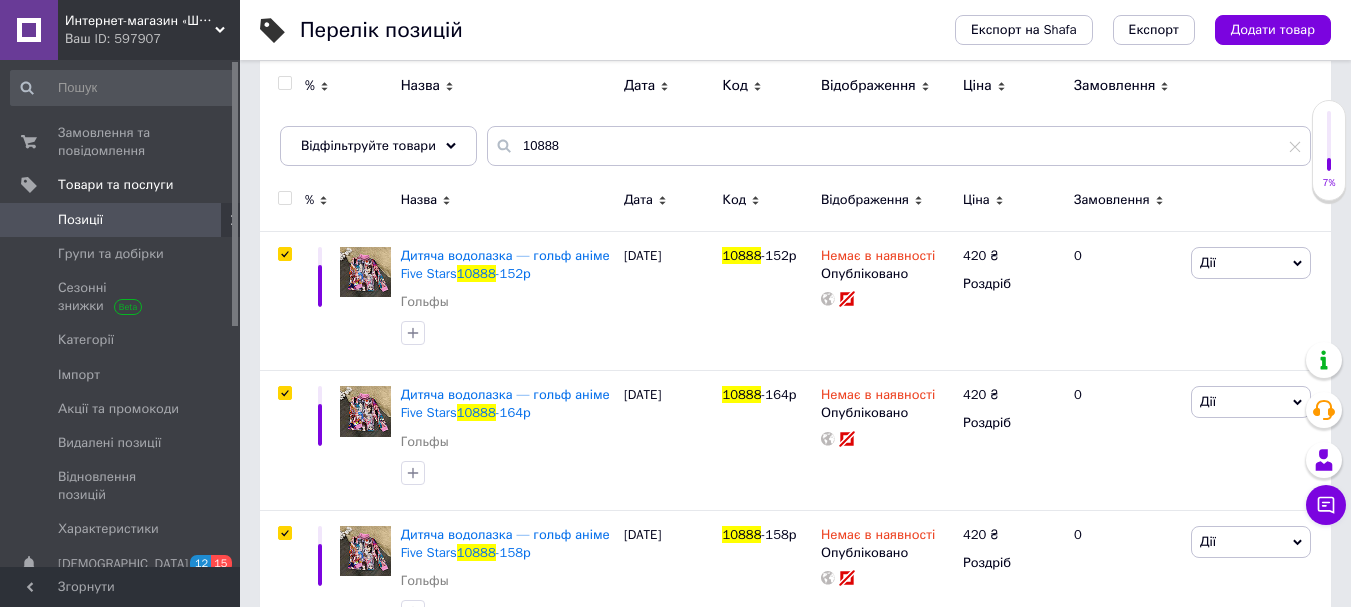 checkbox on "true" 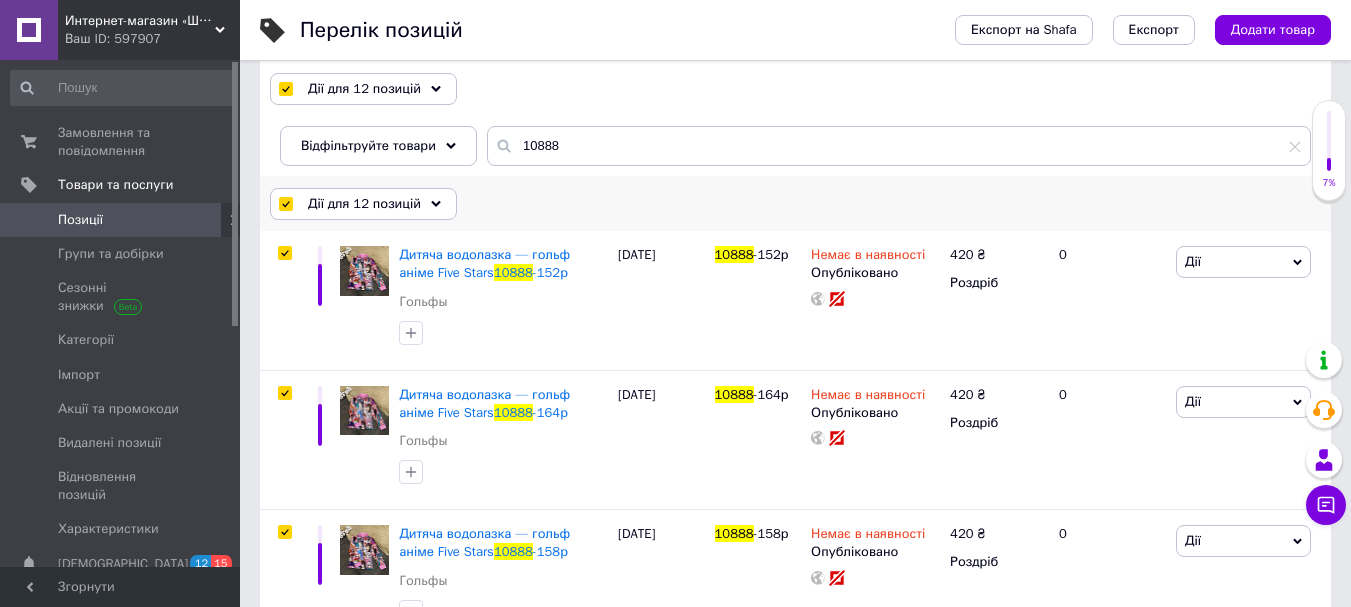 click on "Дії для 12 позицій" at bounding box center (364, 204) 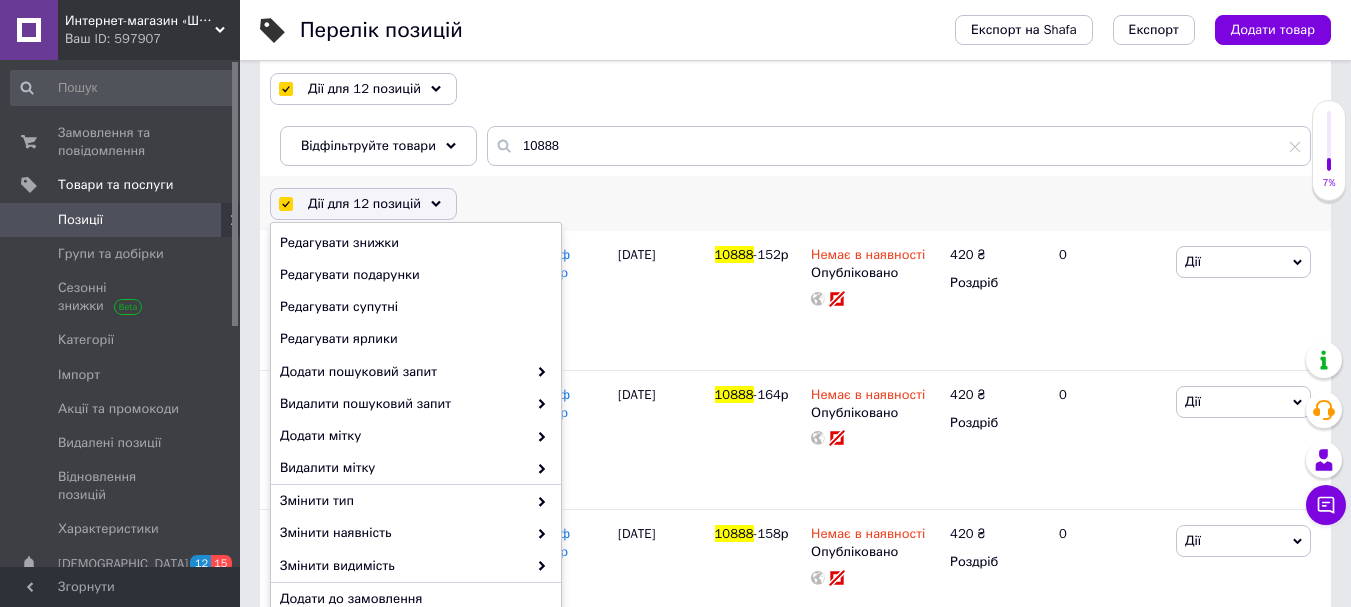 scroll, scrollTop: 225, scrollLeft: 0, axis: vertical 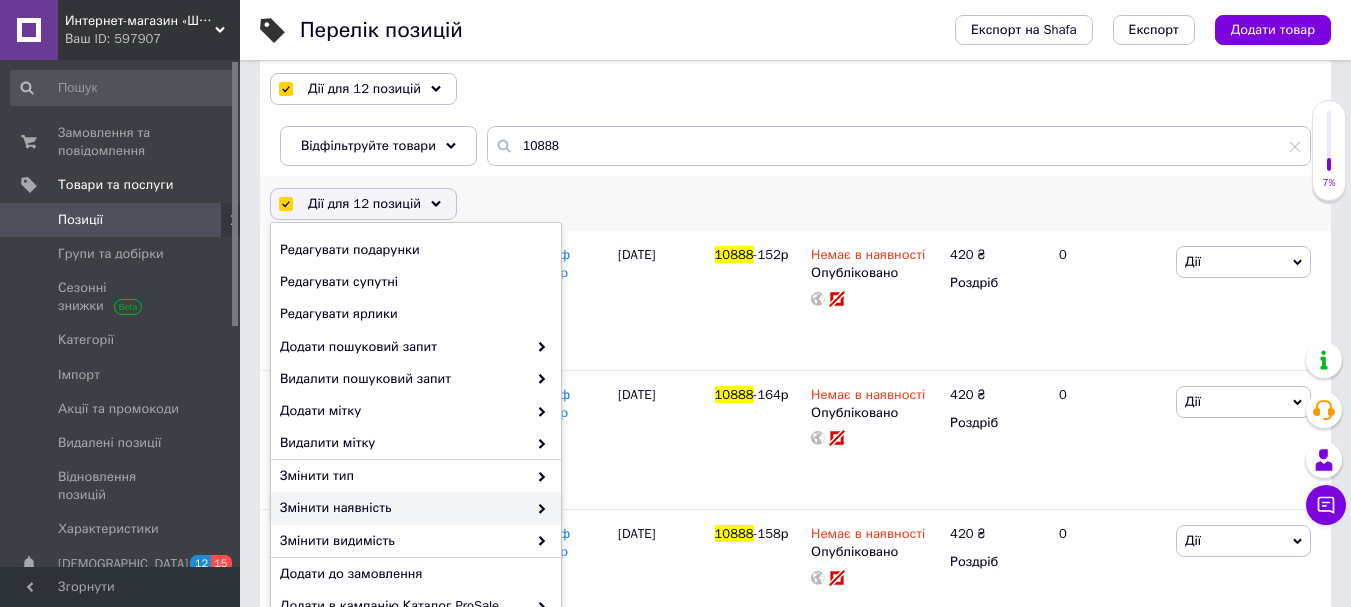click on "Змінити наявність" at bounding box center [403, 508] 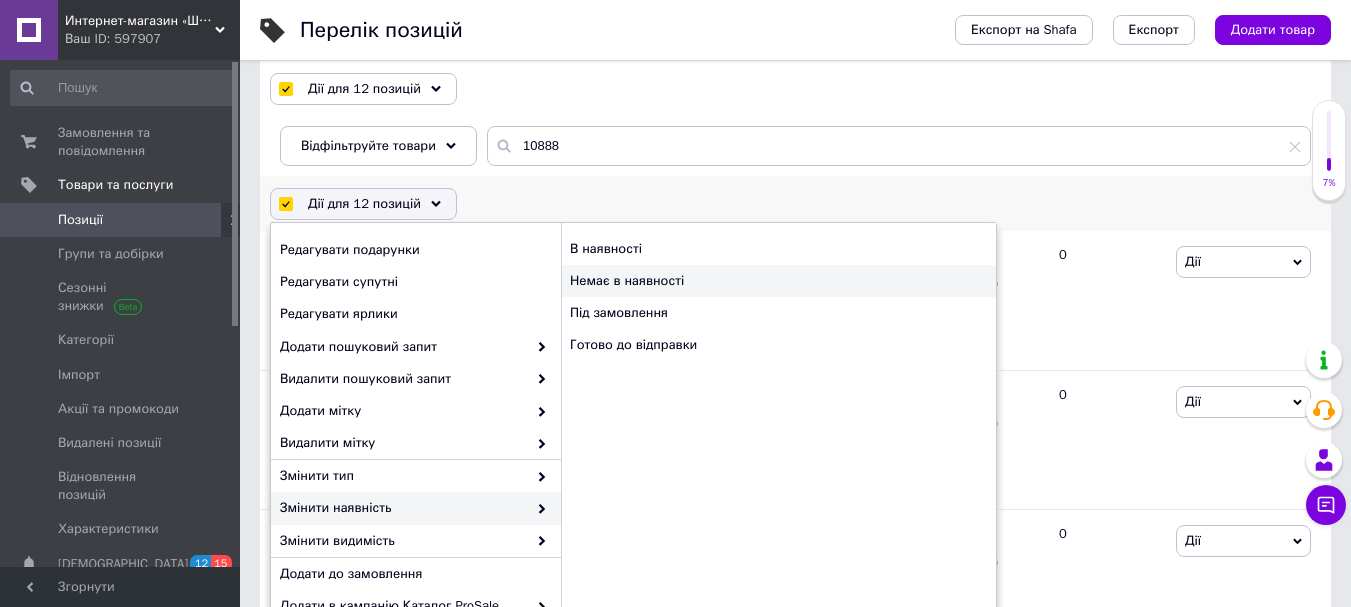 click on "Немає в наявності" at bounding box center (778, 281) 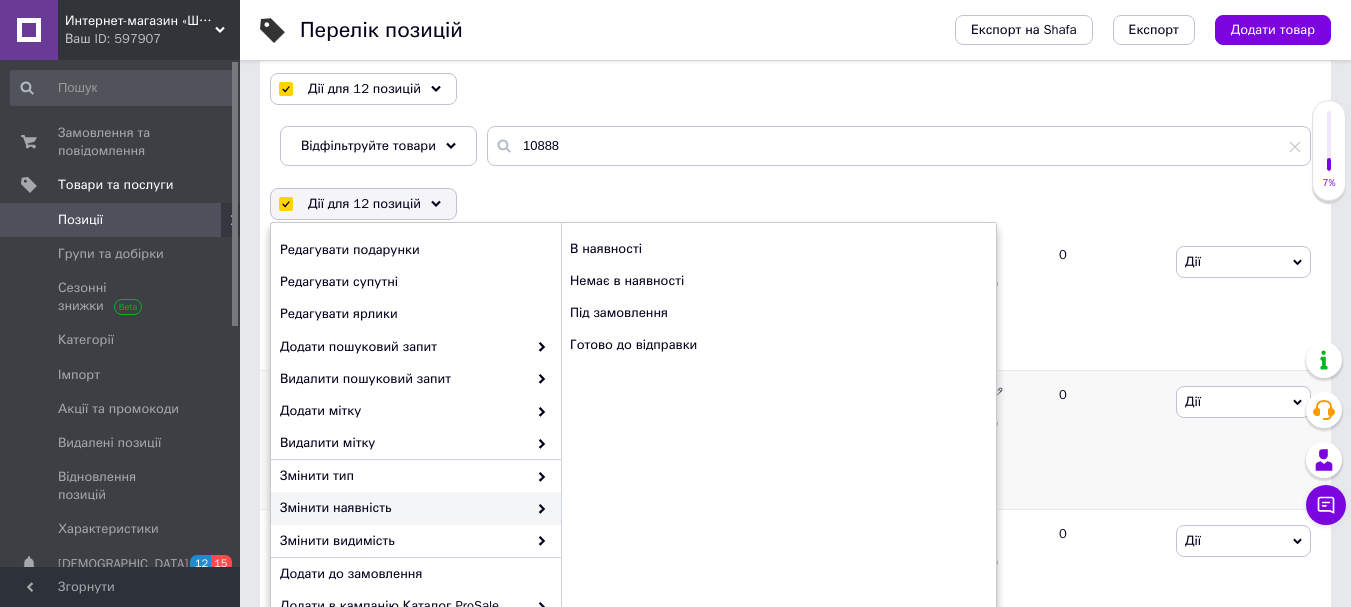 checkbox on "false" 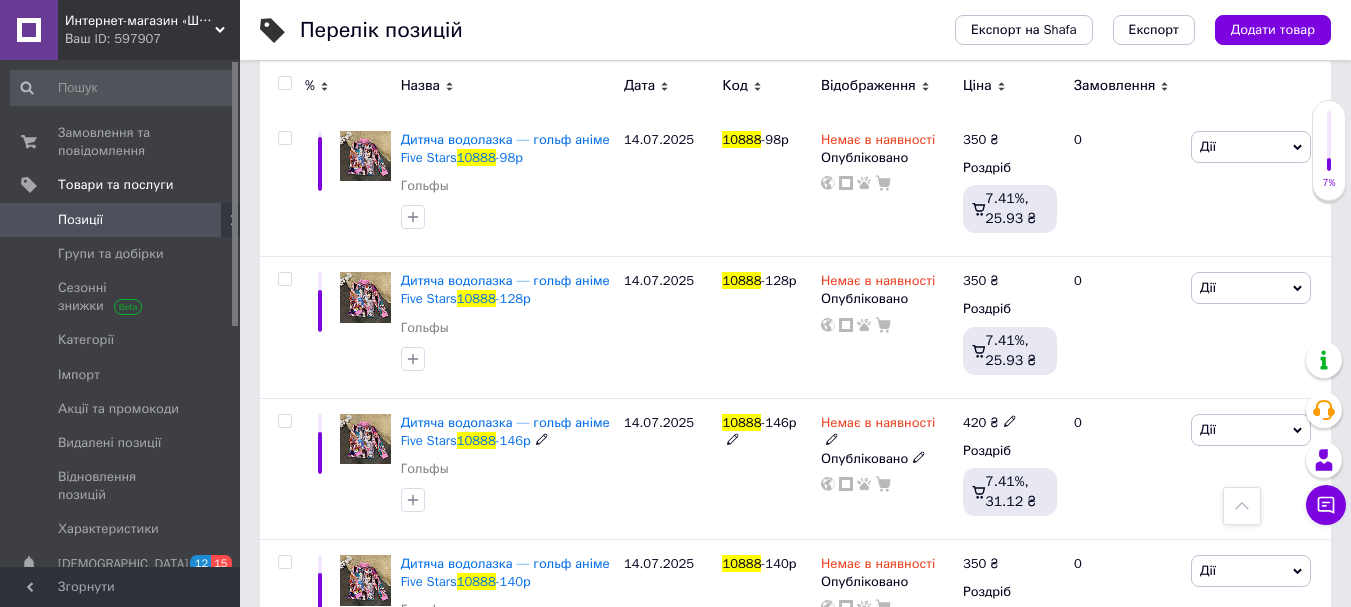 scroll, scrollTop: 1400, scrollLeft: 0, axis: vertical 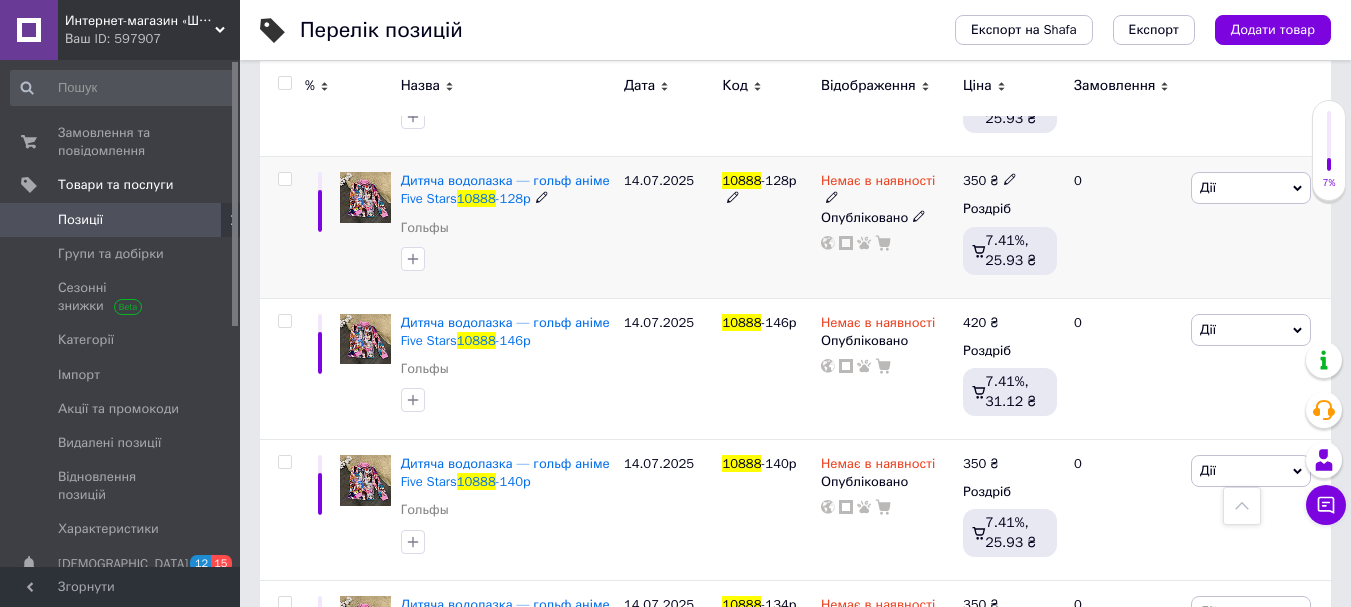 click 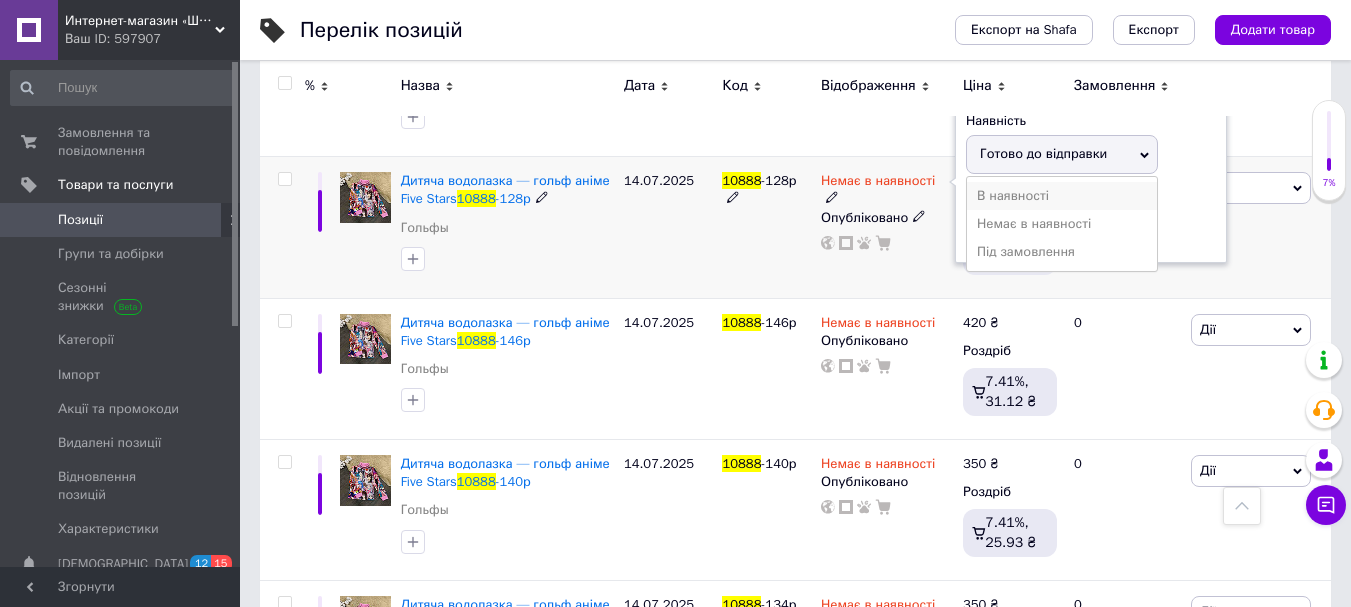click on "В наявності" at bounding box center [1062, 196] 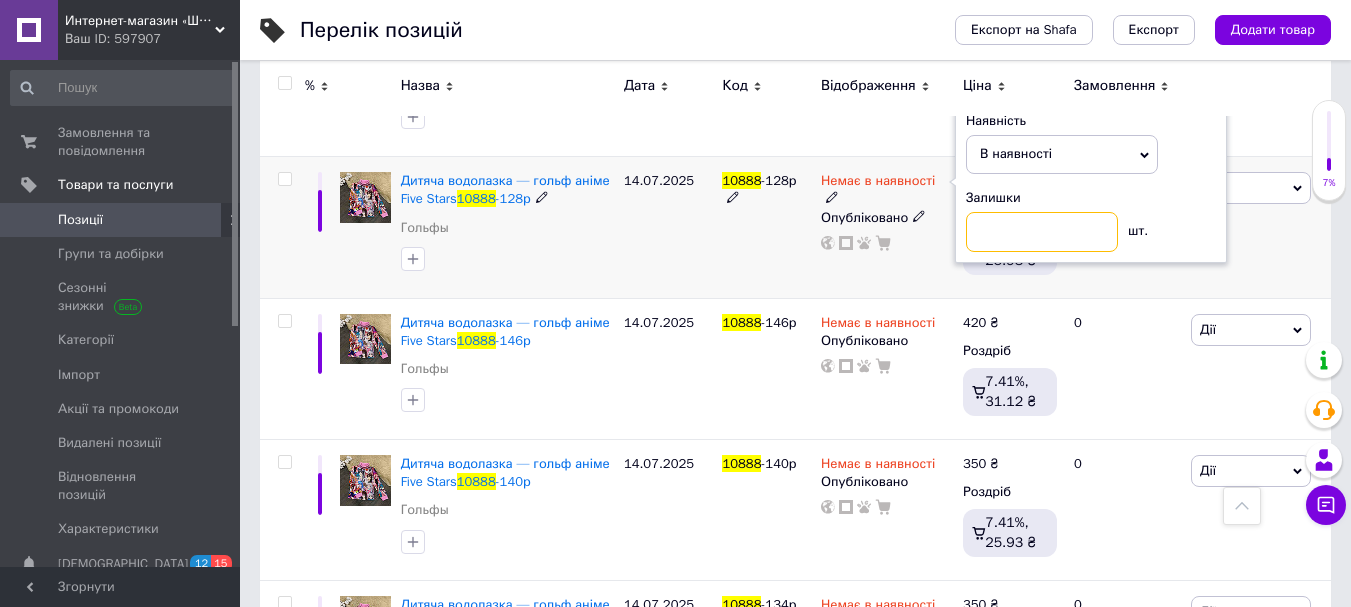 click at bounding box center [1042, 232] 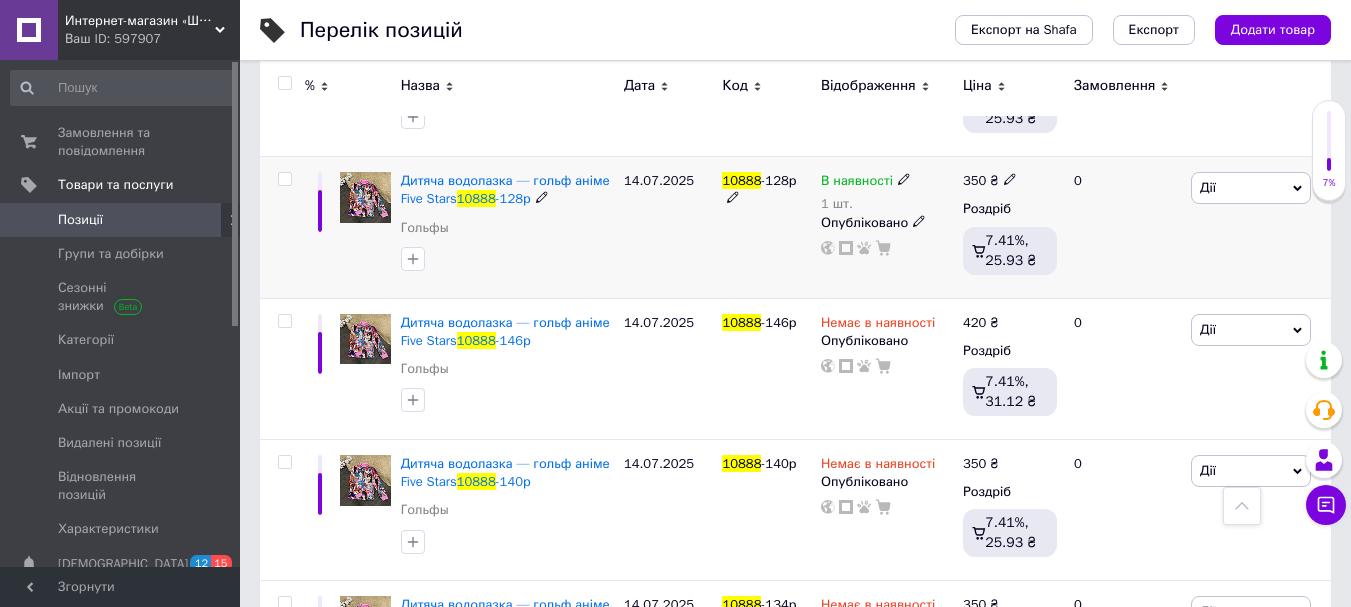 click on "14.07.2025" at bounding box center (668, 227) 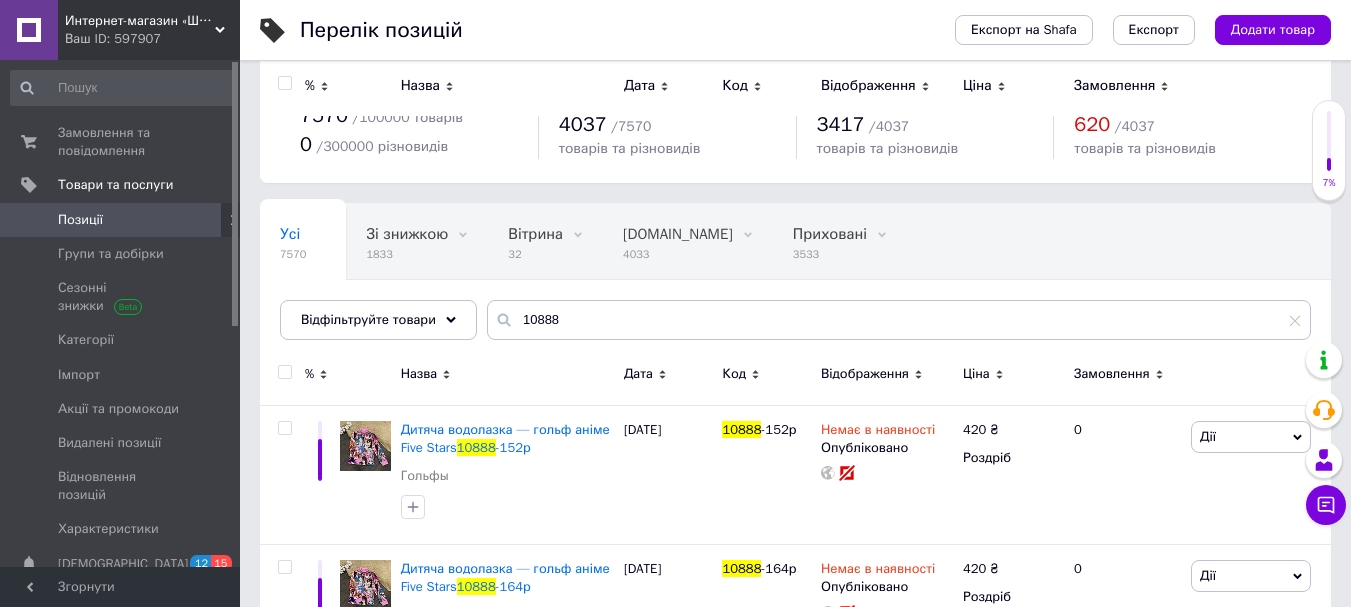 scroll, scrollTop: 0, scrollLeft: 0, axis: both 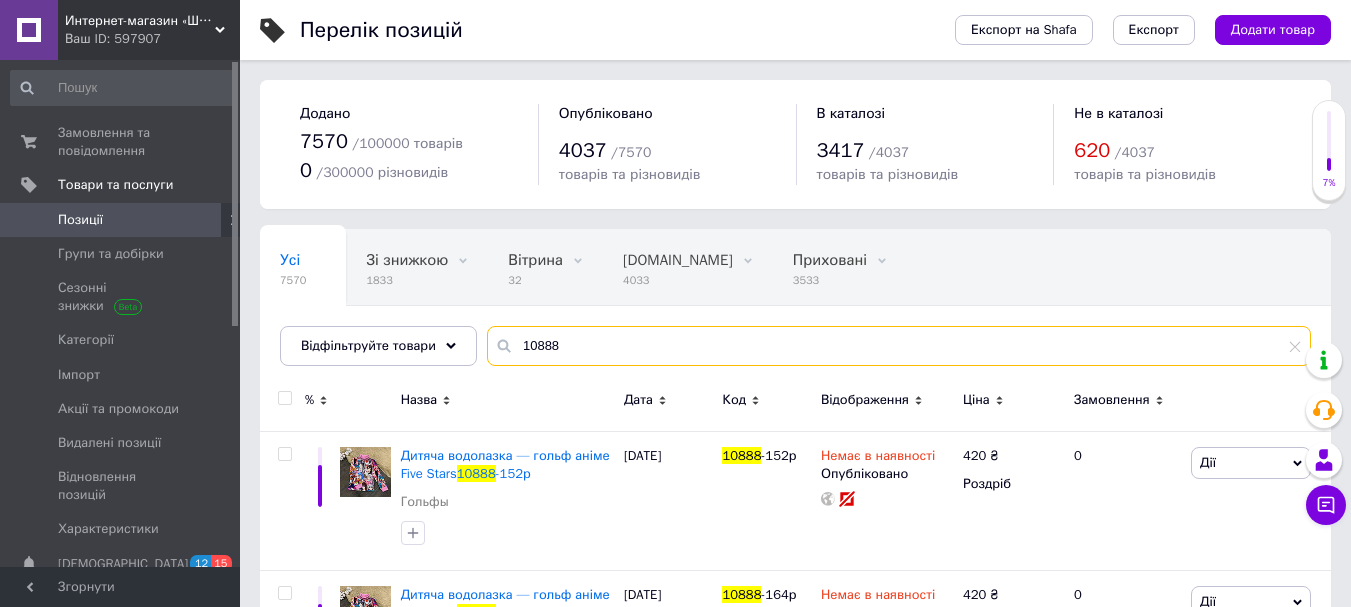 drag, startPoint x: 587, startPoint y: 337, endPoint x: 499, endPoint y: 346, distance: 88.45903 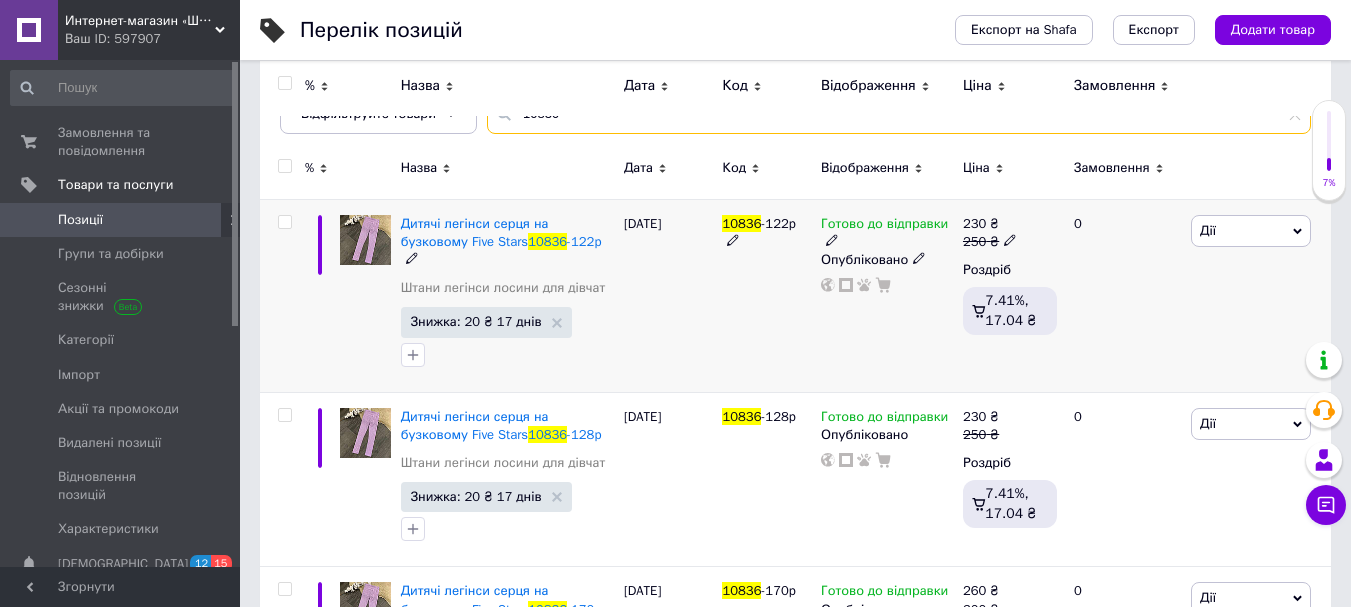 scroll, scrollTop: 200, scrollLeft: 0, axis: vertical 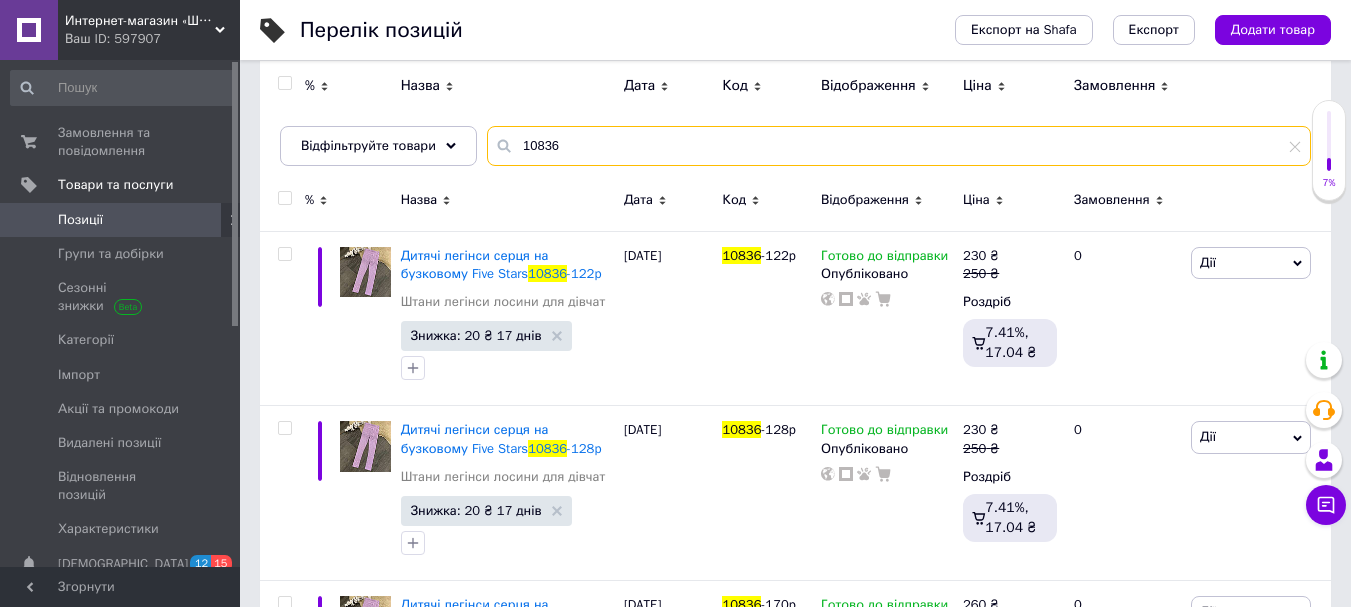 type on "10836" 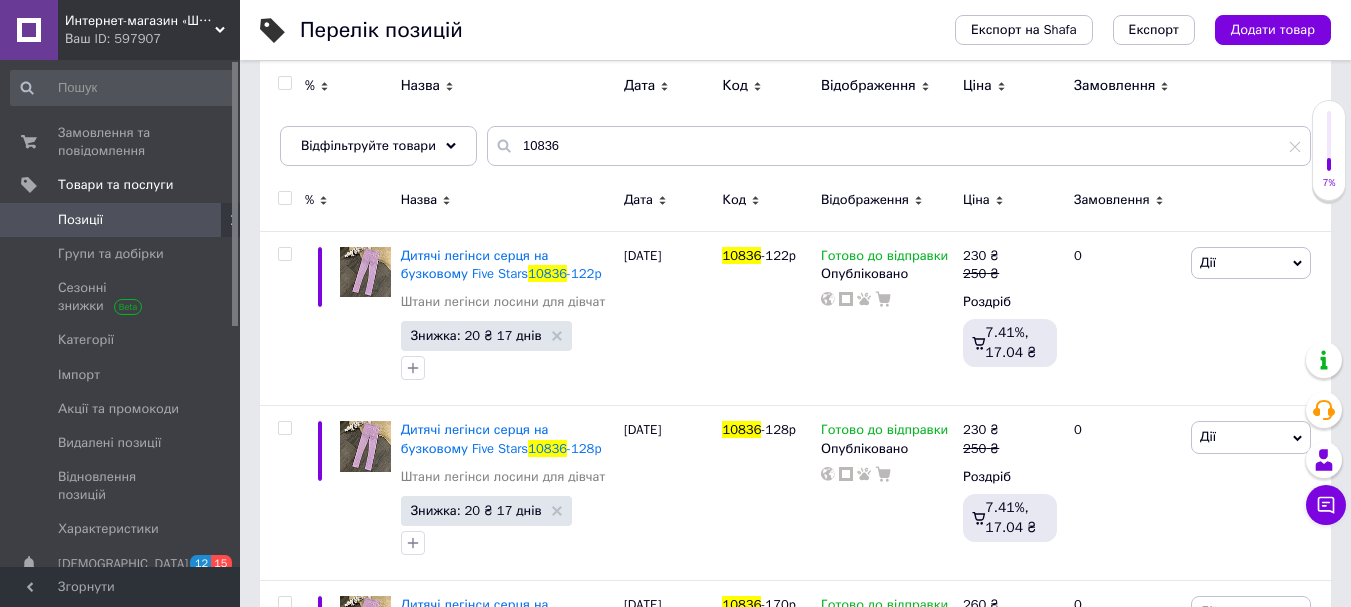 click on "Ціна" at bounding box center [976, 200] 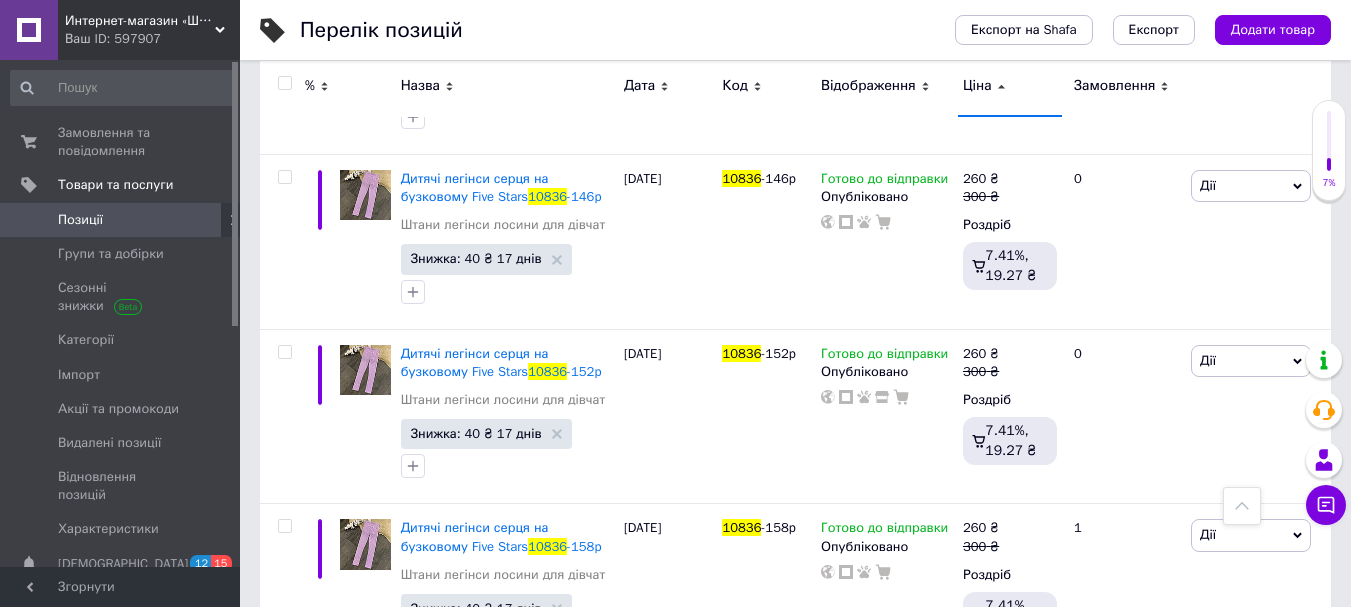 scroll, scrollTop: 1700, scrollLeft: 0, axis: vertical 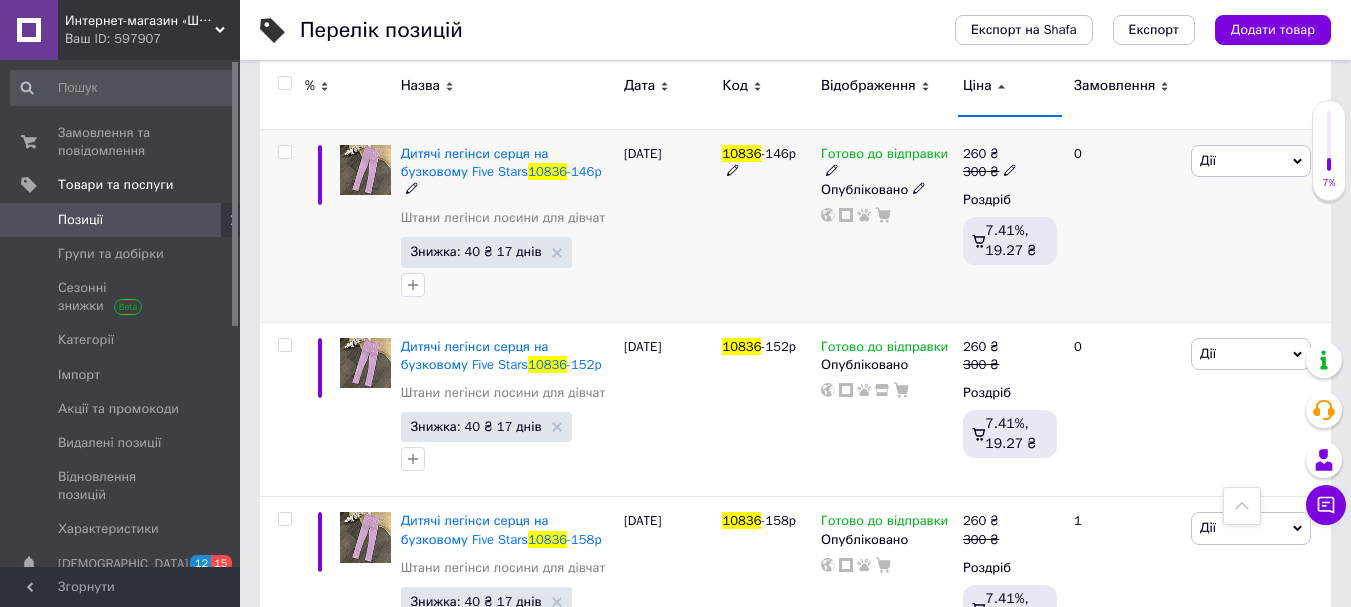 click at bounding box center [284, 152] 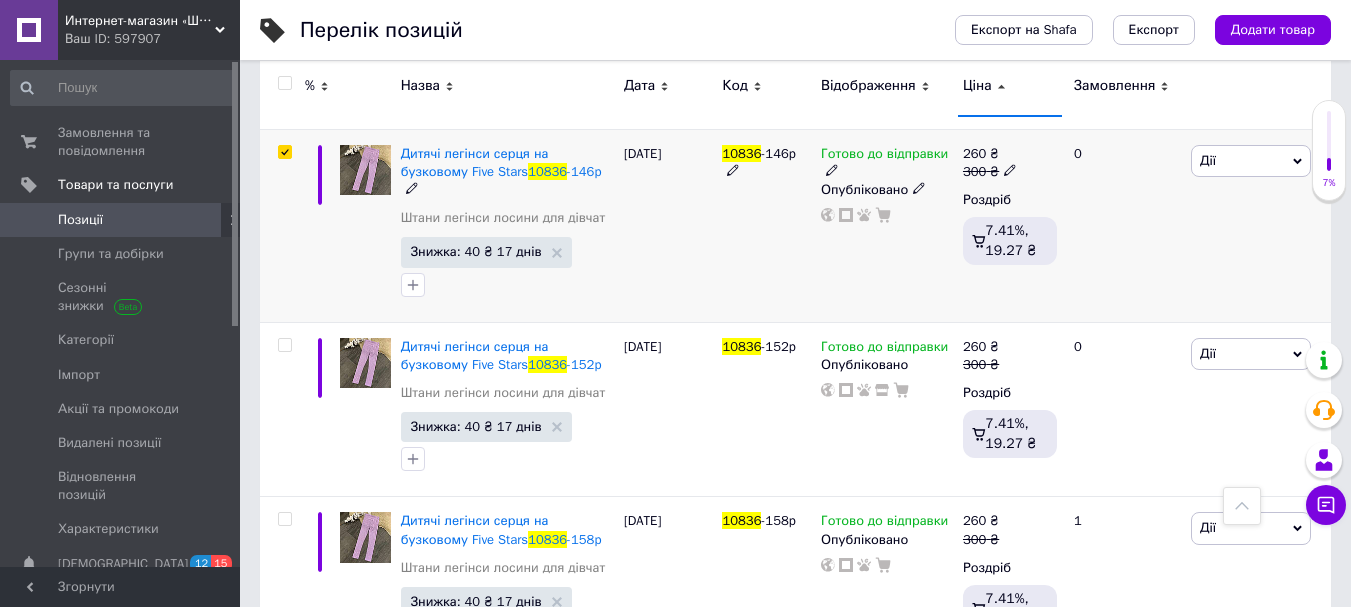 checkbox on "true" 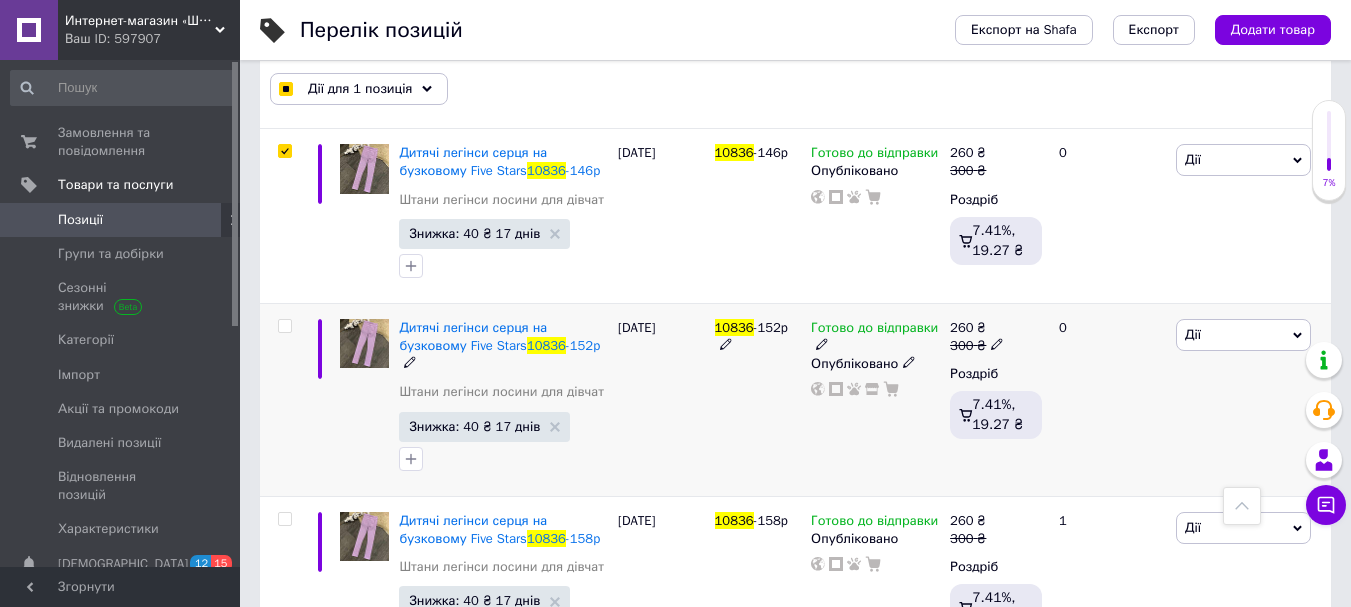 click at bounding box center (284, 326) 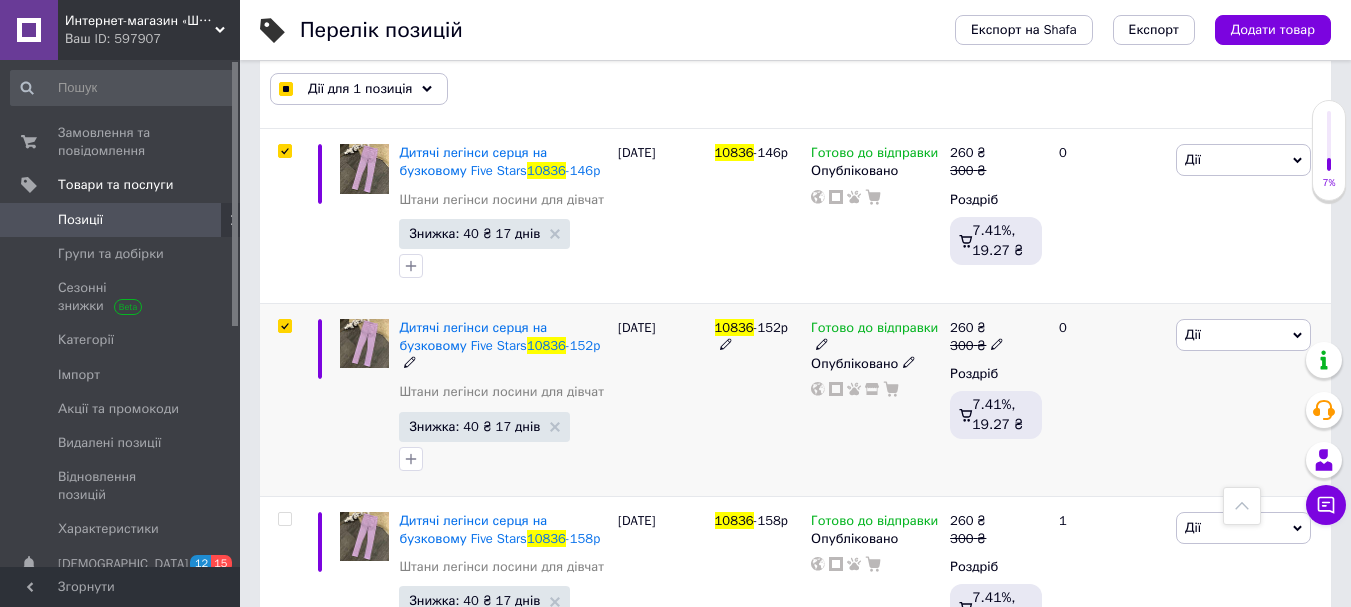 checkbox on "true" 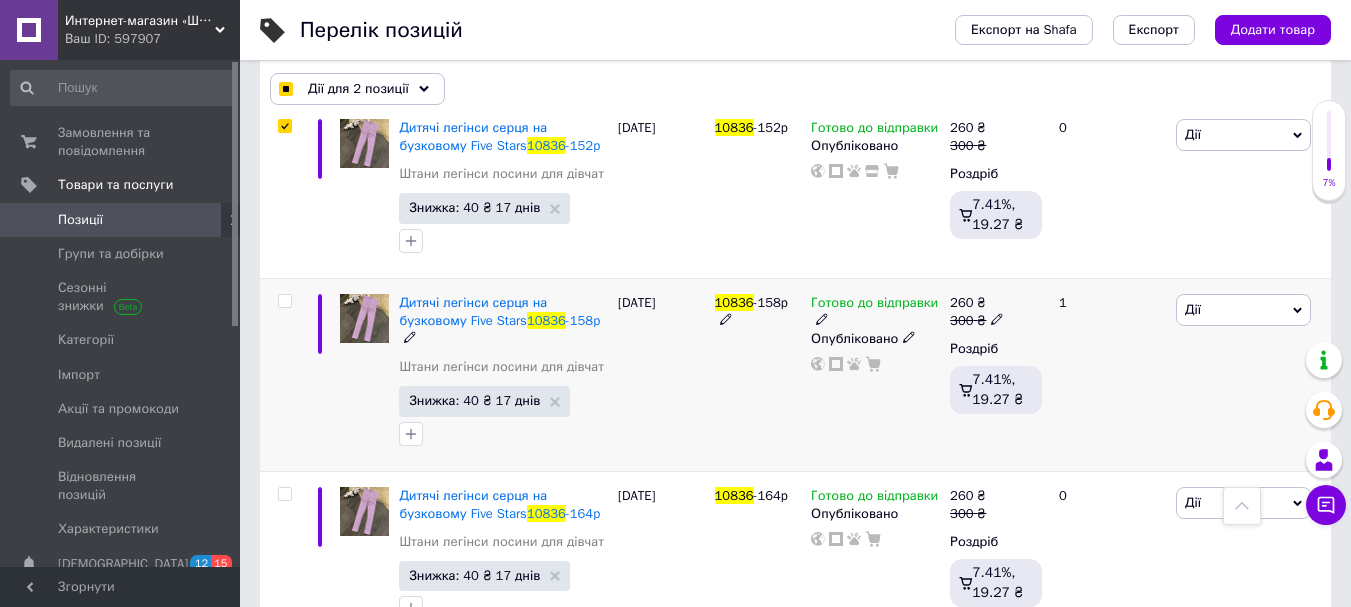 click at bounding box center [284, 301] 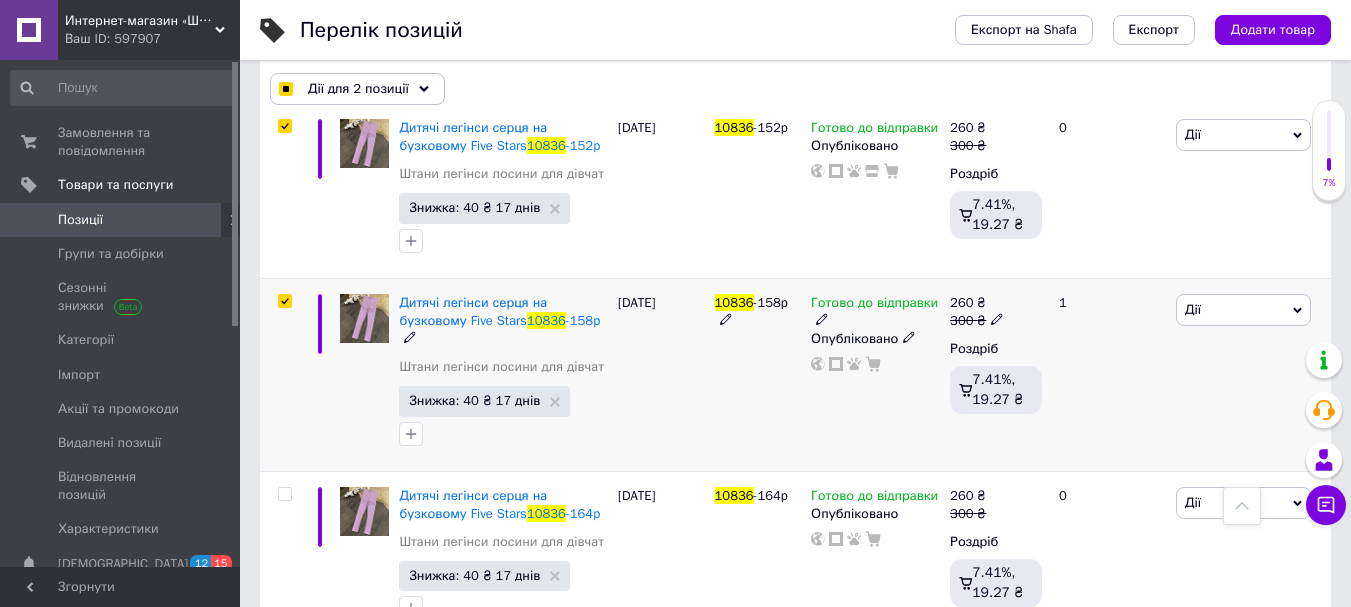 checkbox on "true" 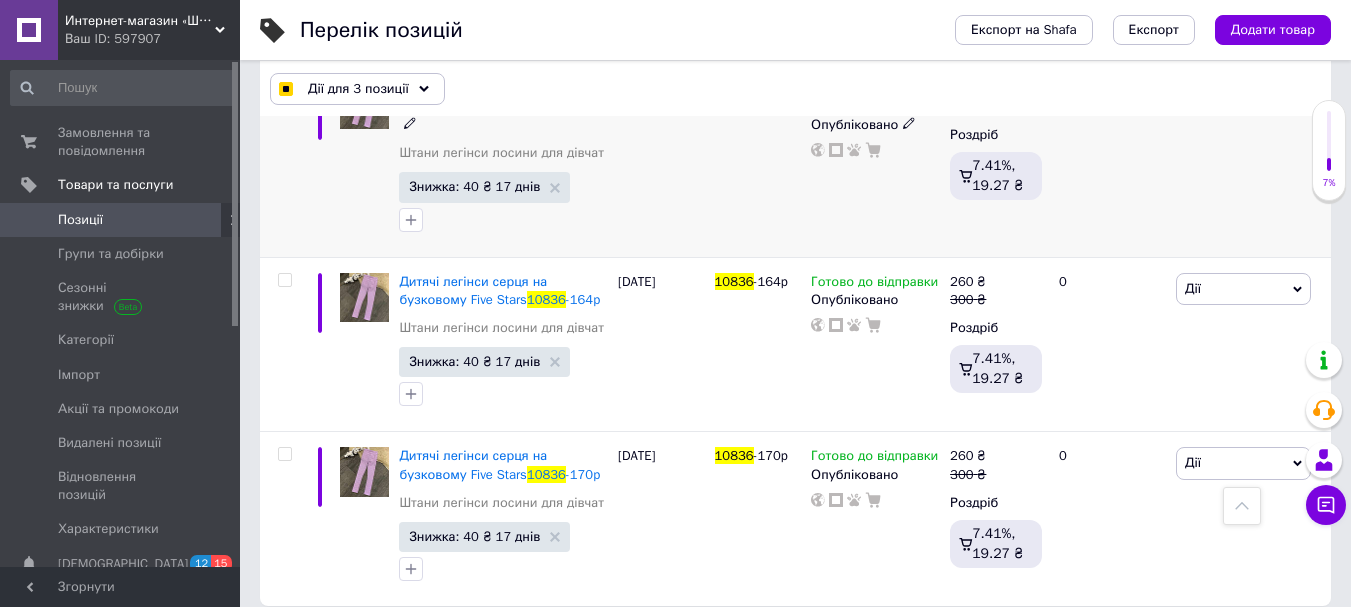 scroll, scrollTop: 2115, scrollLeft: 0, axis: vertical 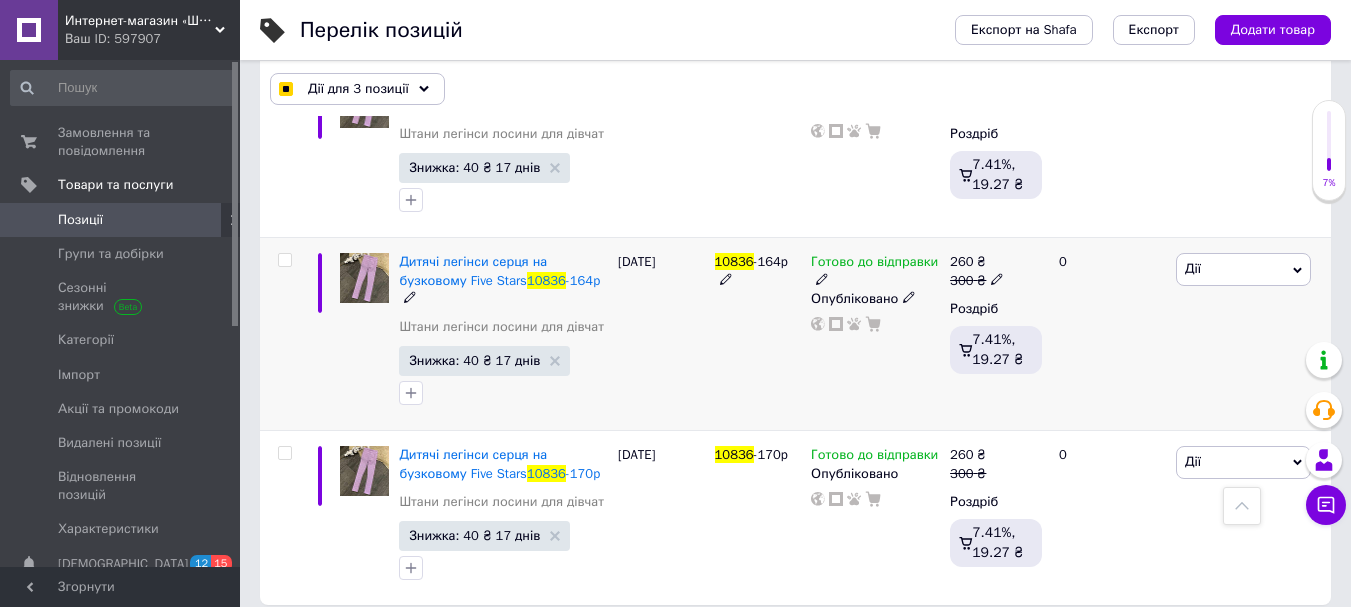 click at bounding box center (284, 260) 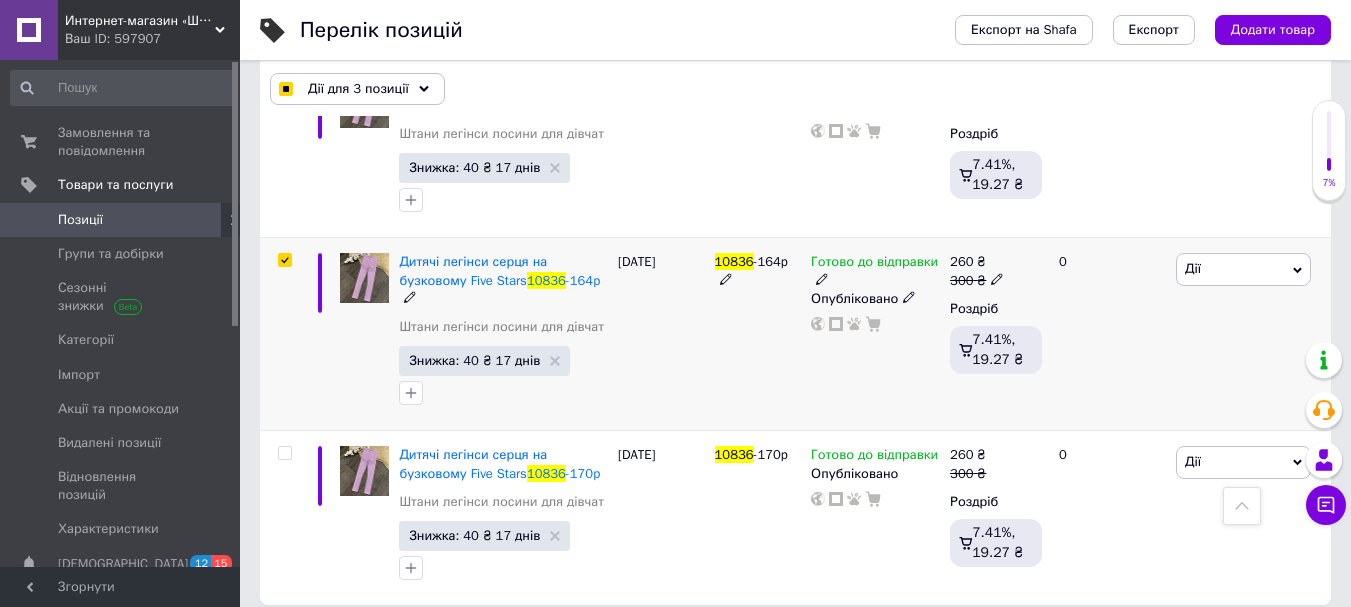 checkbox on "true" 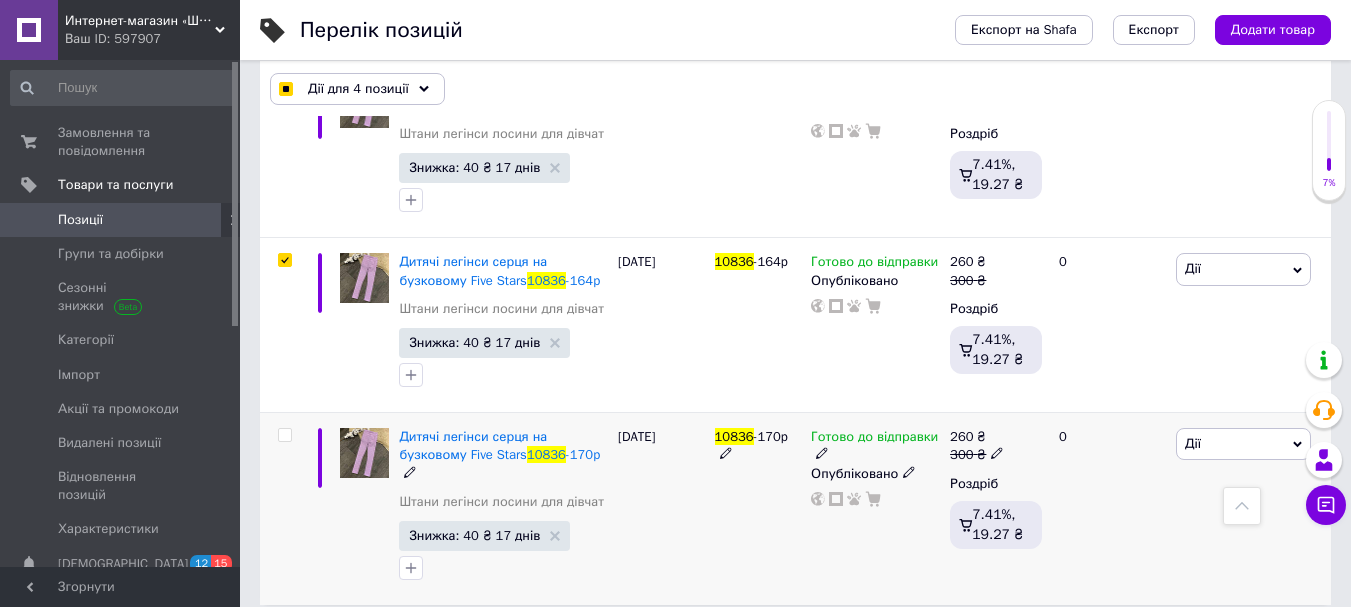 click at bounding box center (284, 435) 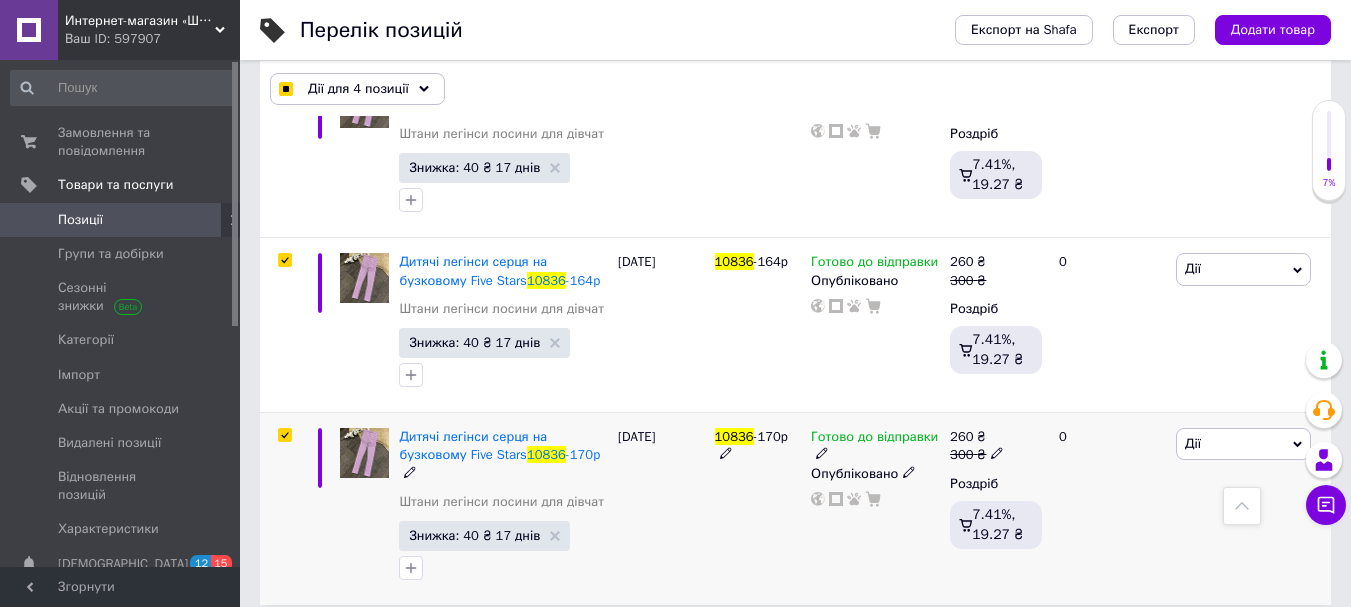 checkbox on "true" 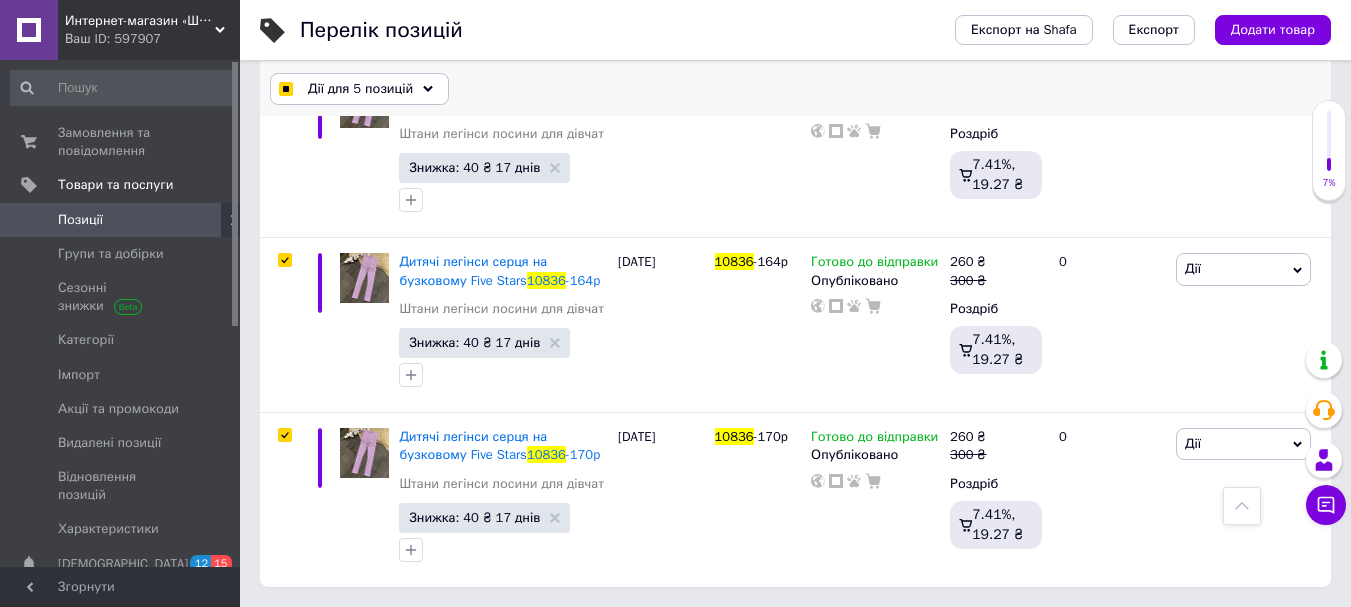 click on "Дії для 5 позицій" at bounding box center [360, 89] 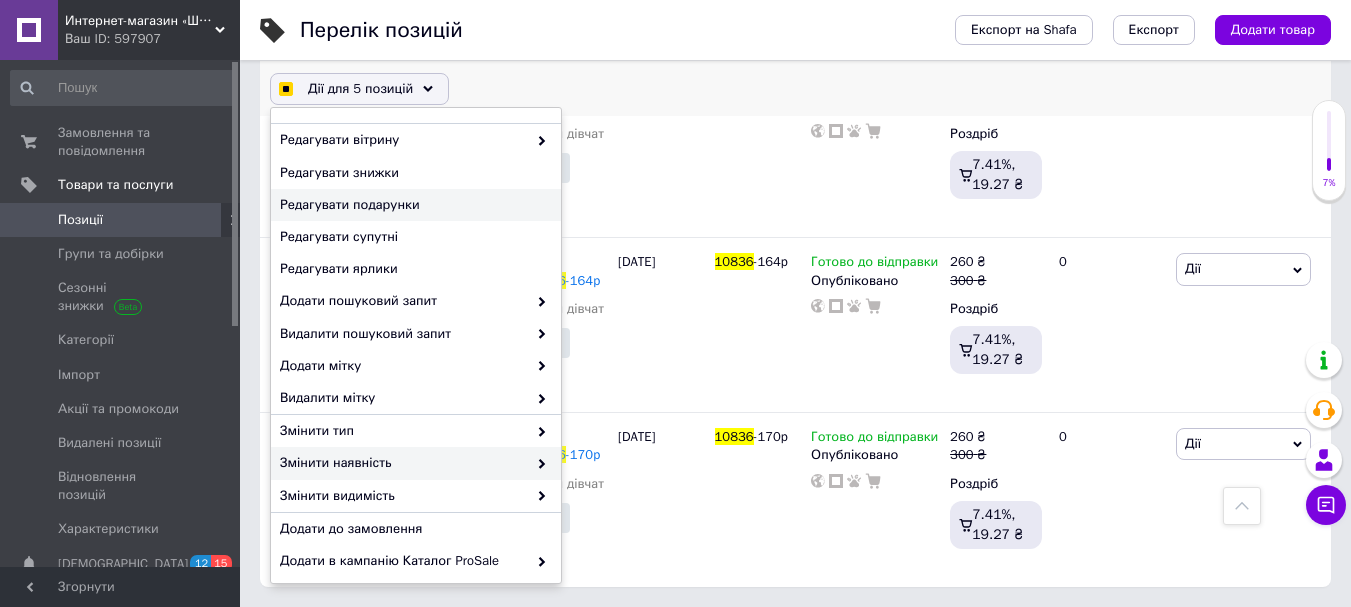 scroll, scrollTop: 200, scrollLeft: 0, axis: vertical 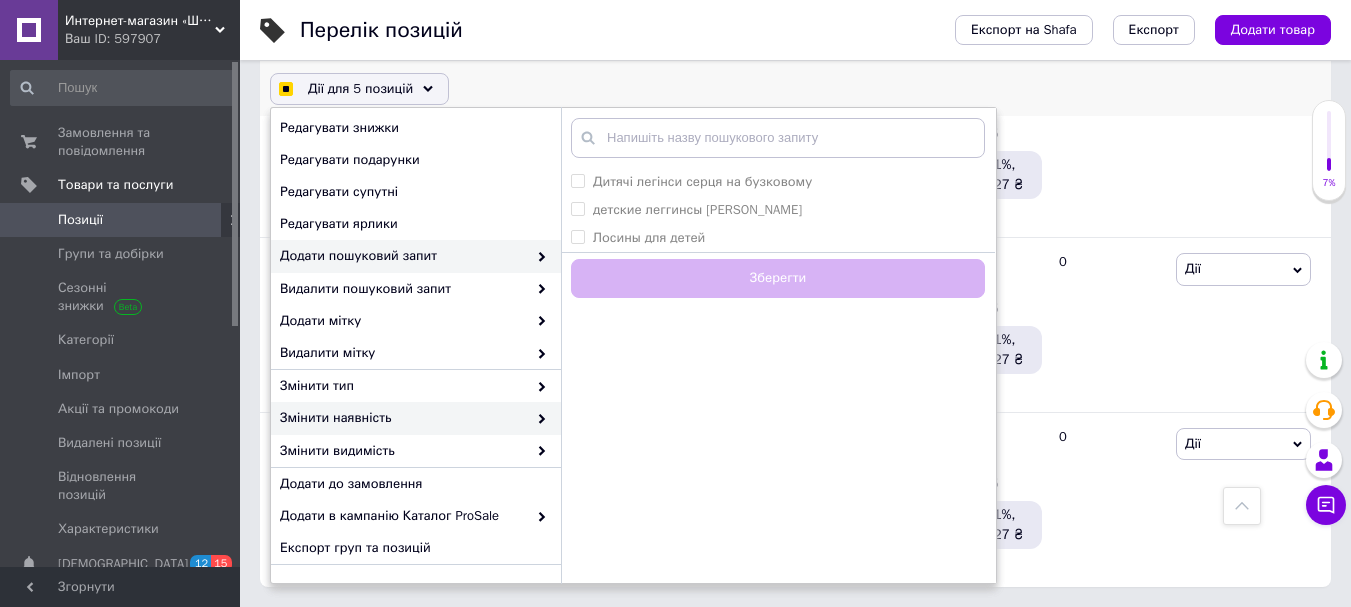 checkbox on "true" 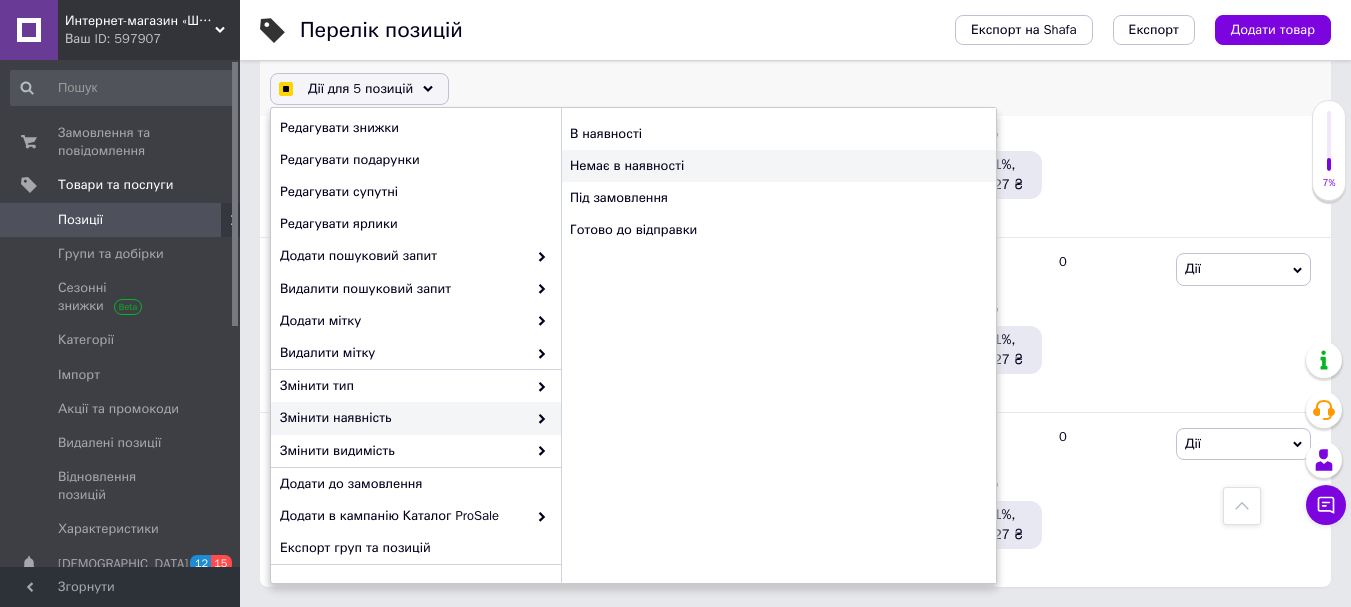 checkbox on "true" 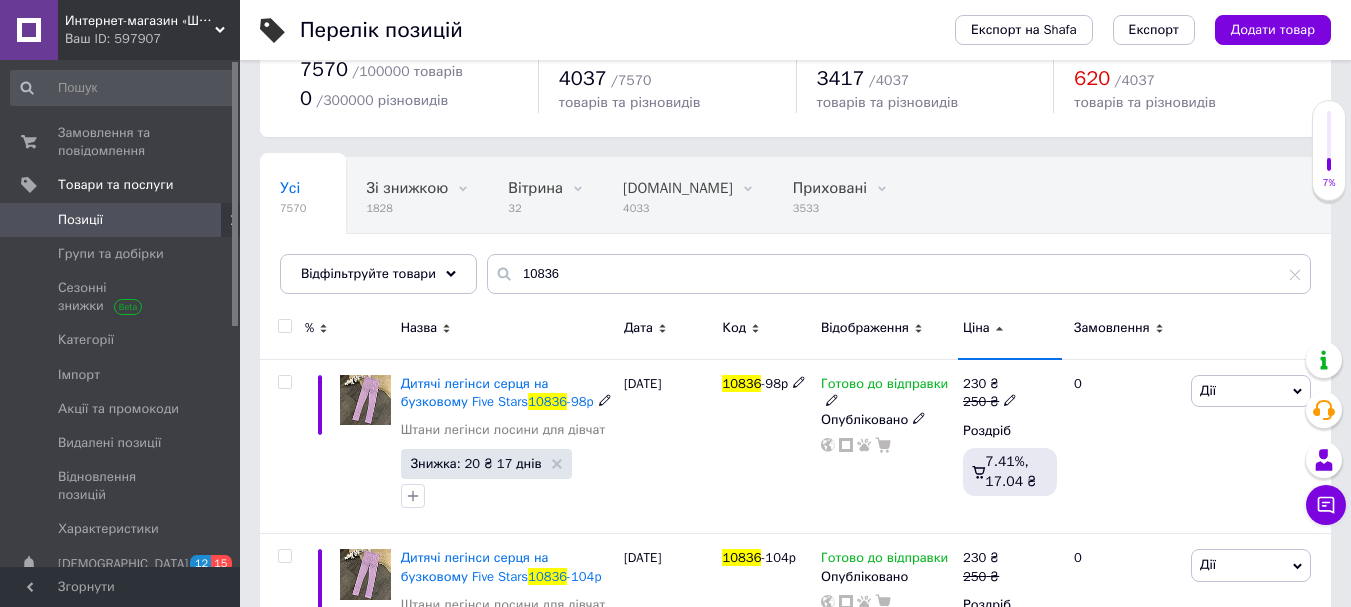 scroll, scrollTop: 27, scrollLeft: 0, axis: vertical 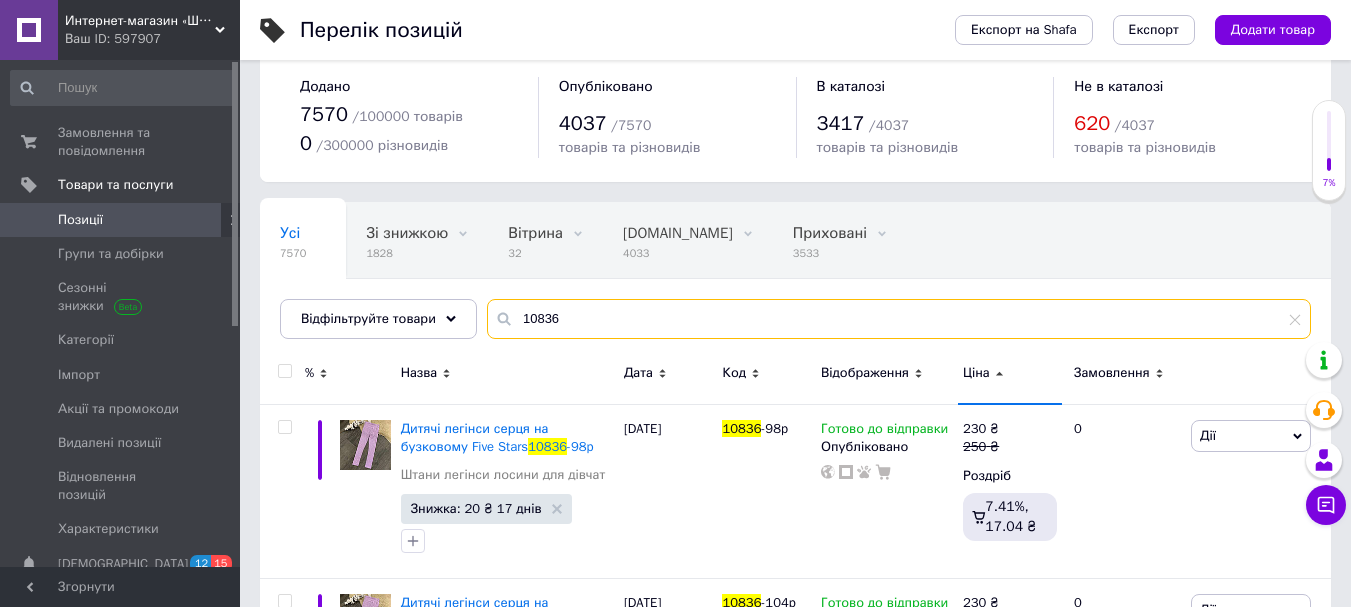 drag, startPoint x: 555, startPoint y: 310, endPoint x: 496, endPoint y: 325, distance: 60.876926 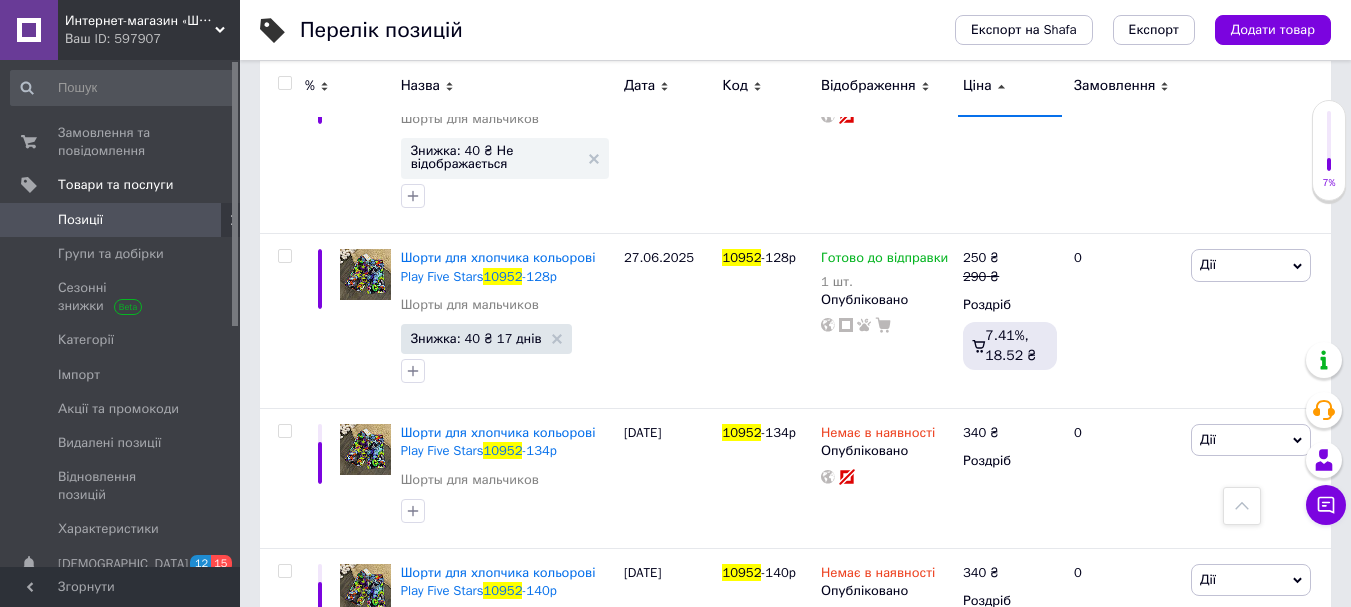 scroll, scrollTop: 1127, scrollLeft: 0, axis: vertical 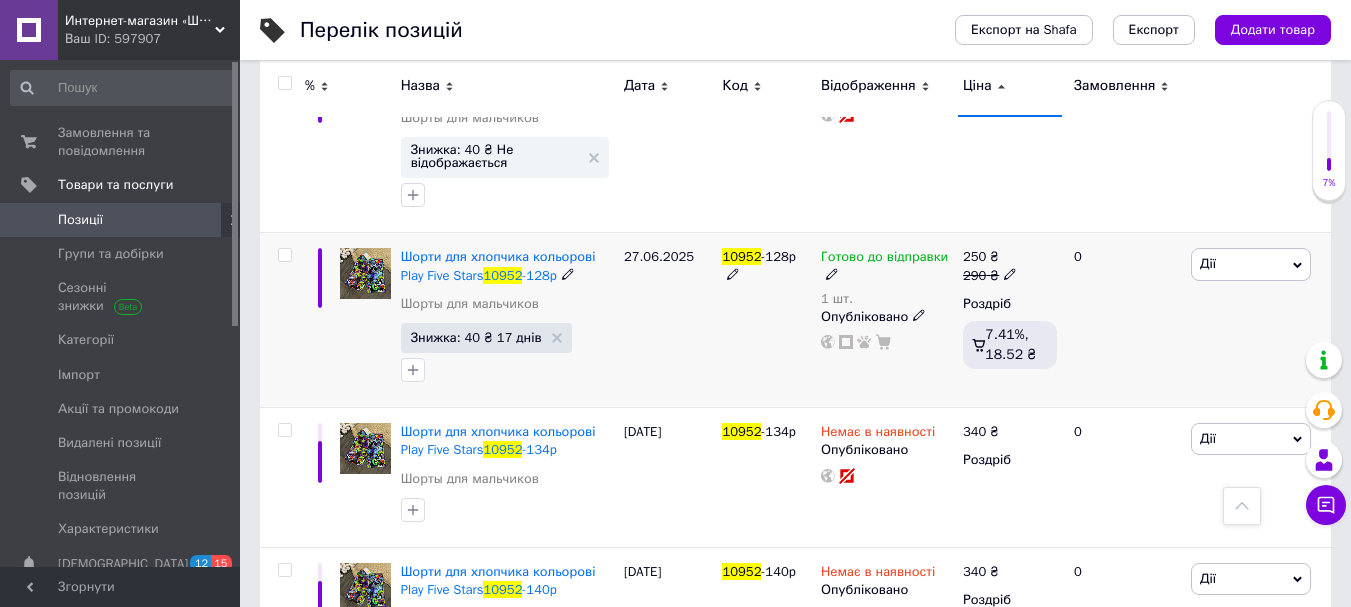 type on "10952" 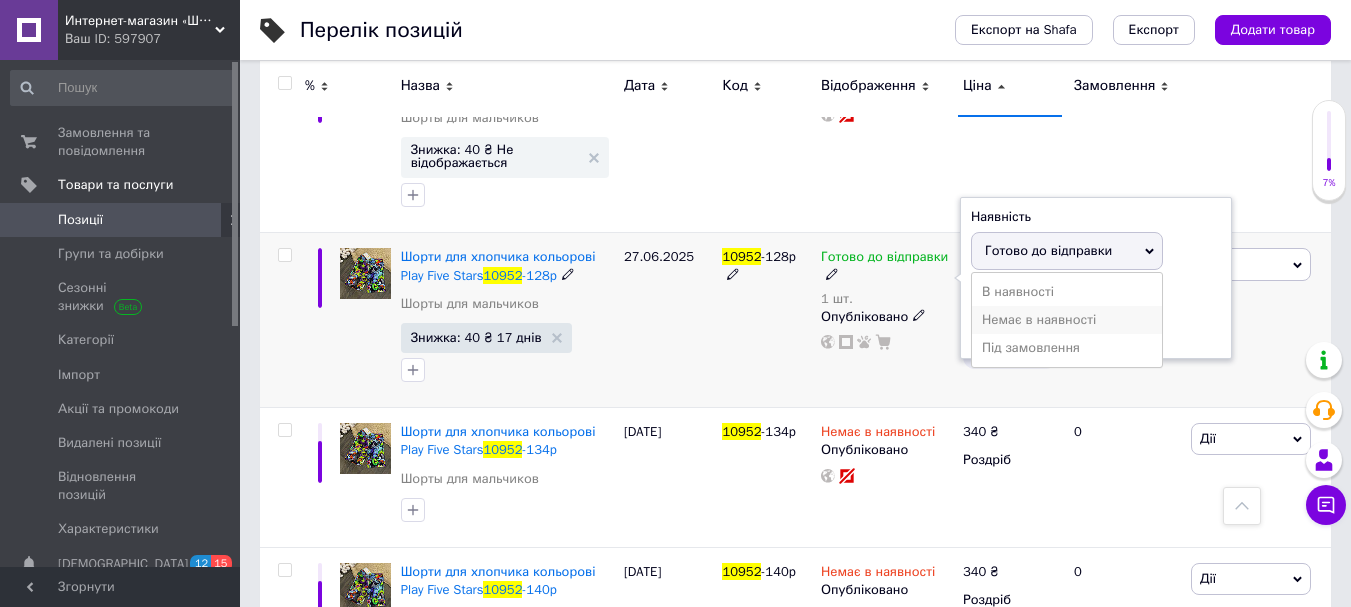 click on "Немає в наявності" at bounding box center (1067, 320) 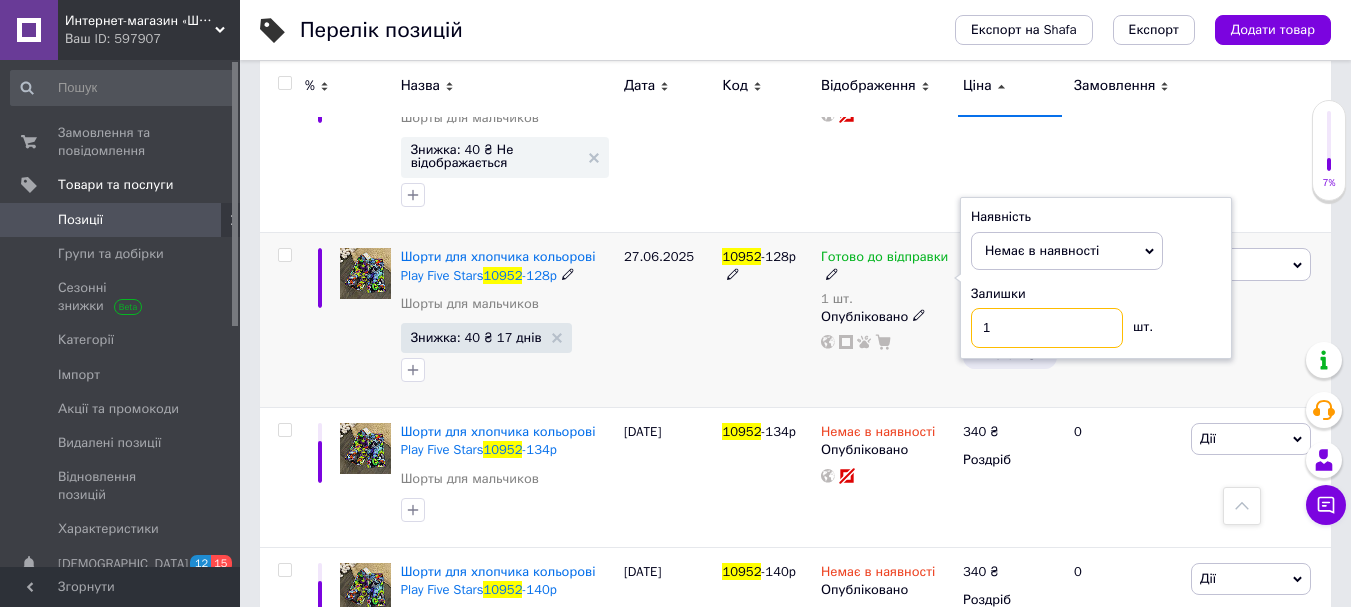 click on "1" at bounding box center [1047, 328] 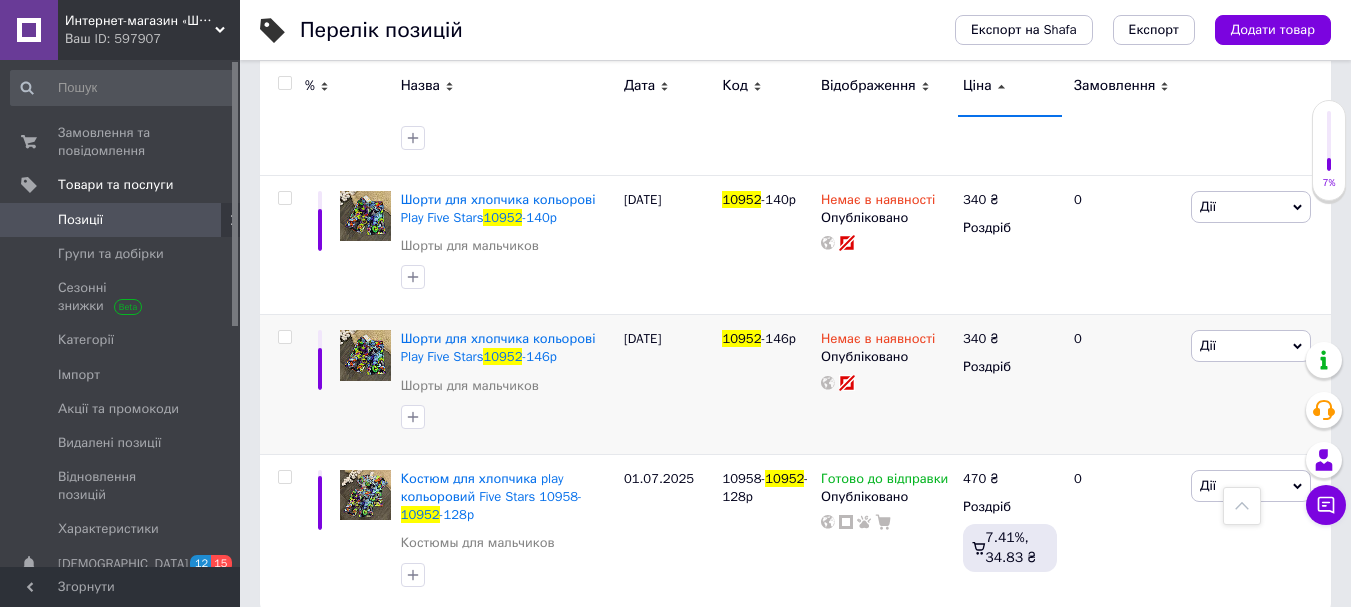 scroll, scrollTop: 1524, scrollLeft: 0, axis: vertical 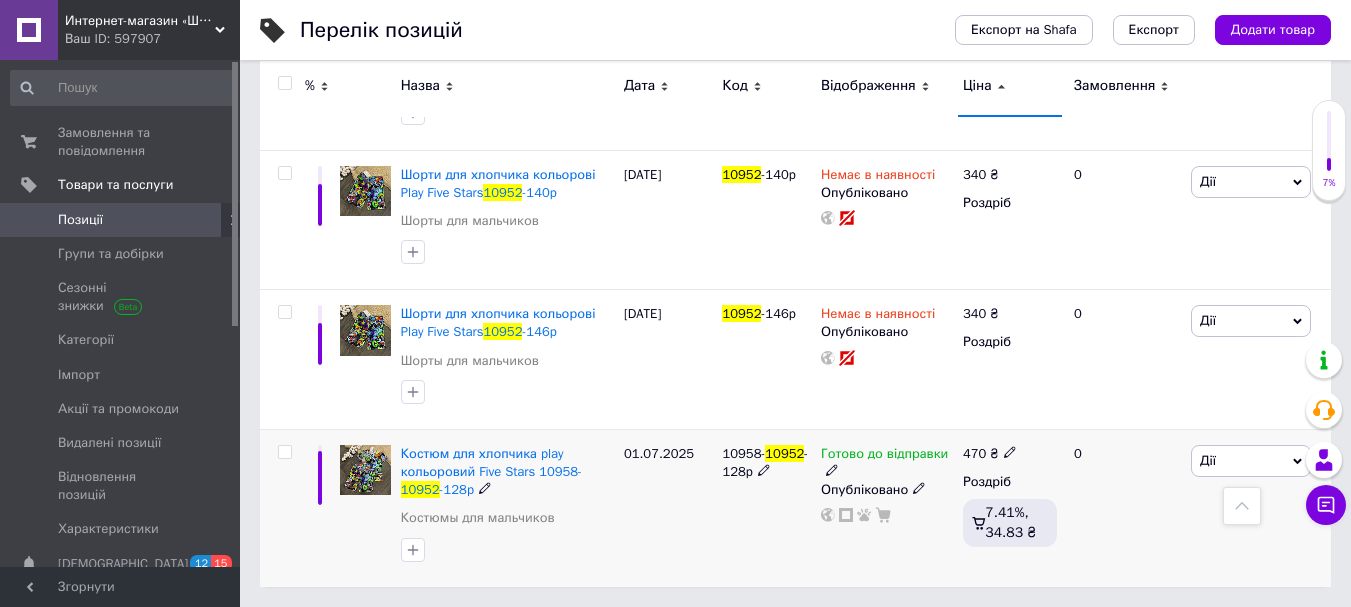 click 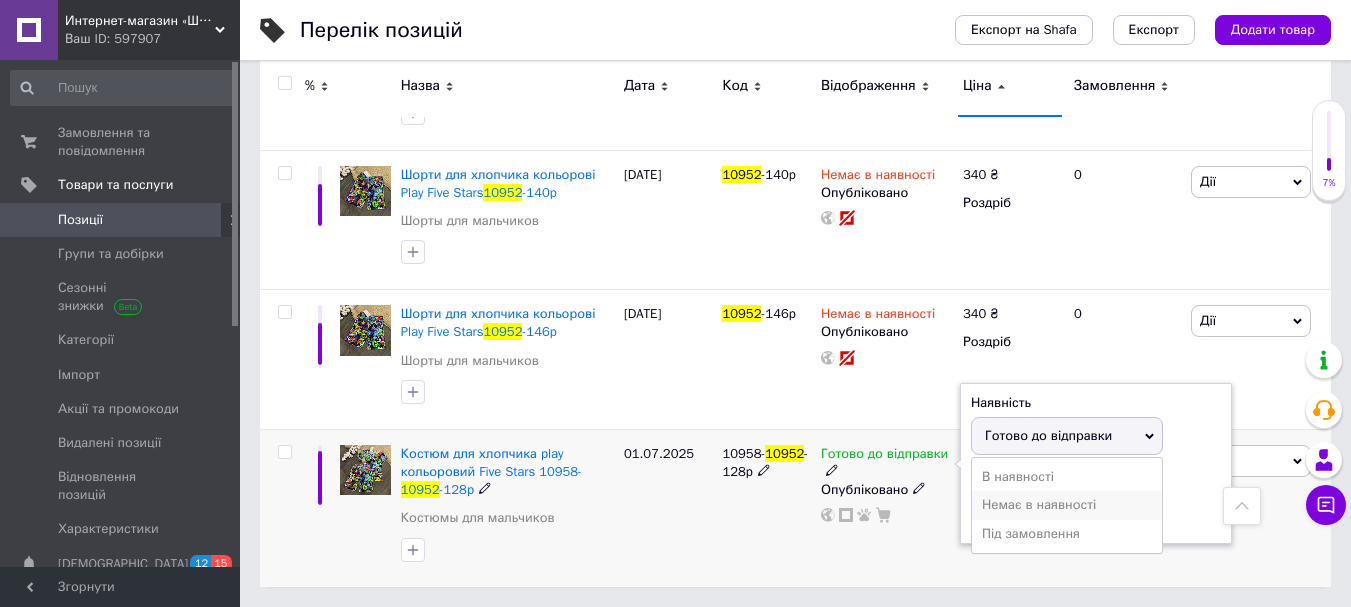 click on "Немає в наявності" at bounding box center (1067, 505) 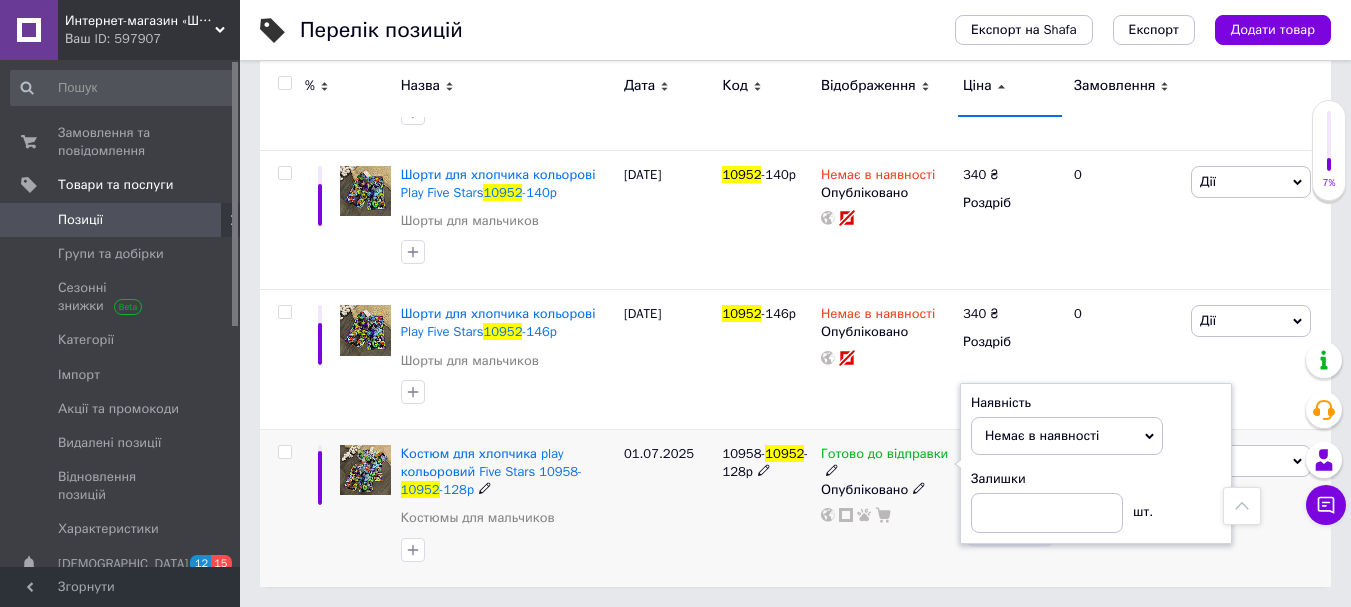 click on "01.07.2025" at bounding box center (668, 507) 